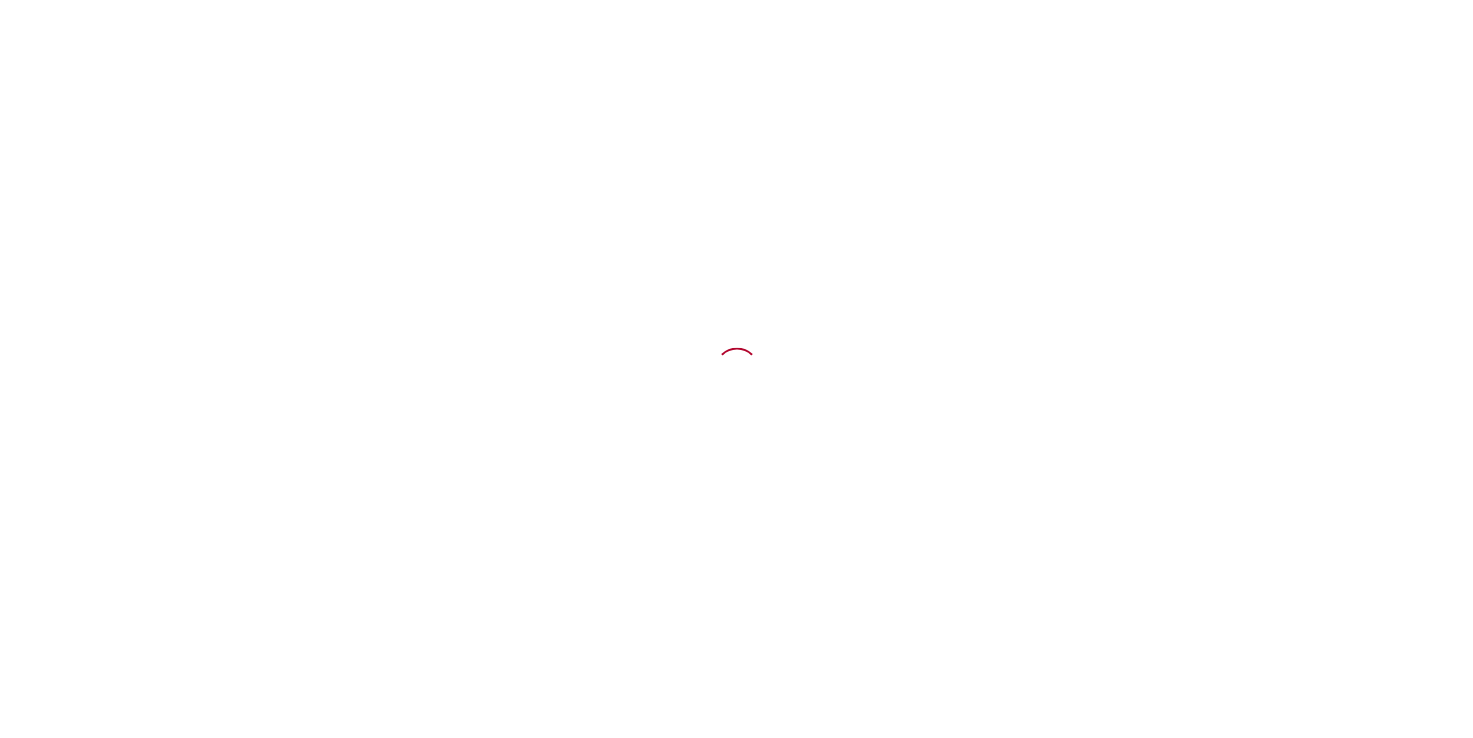 scroll, scrollTop: 0, scrollLeft: 0, axis: both 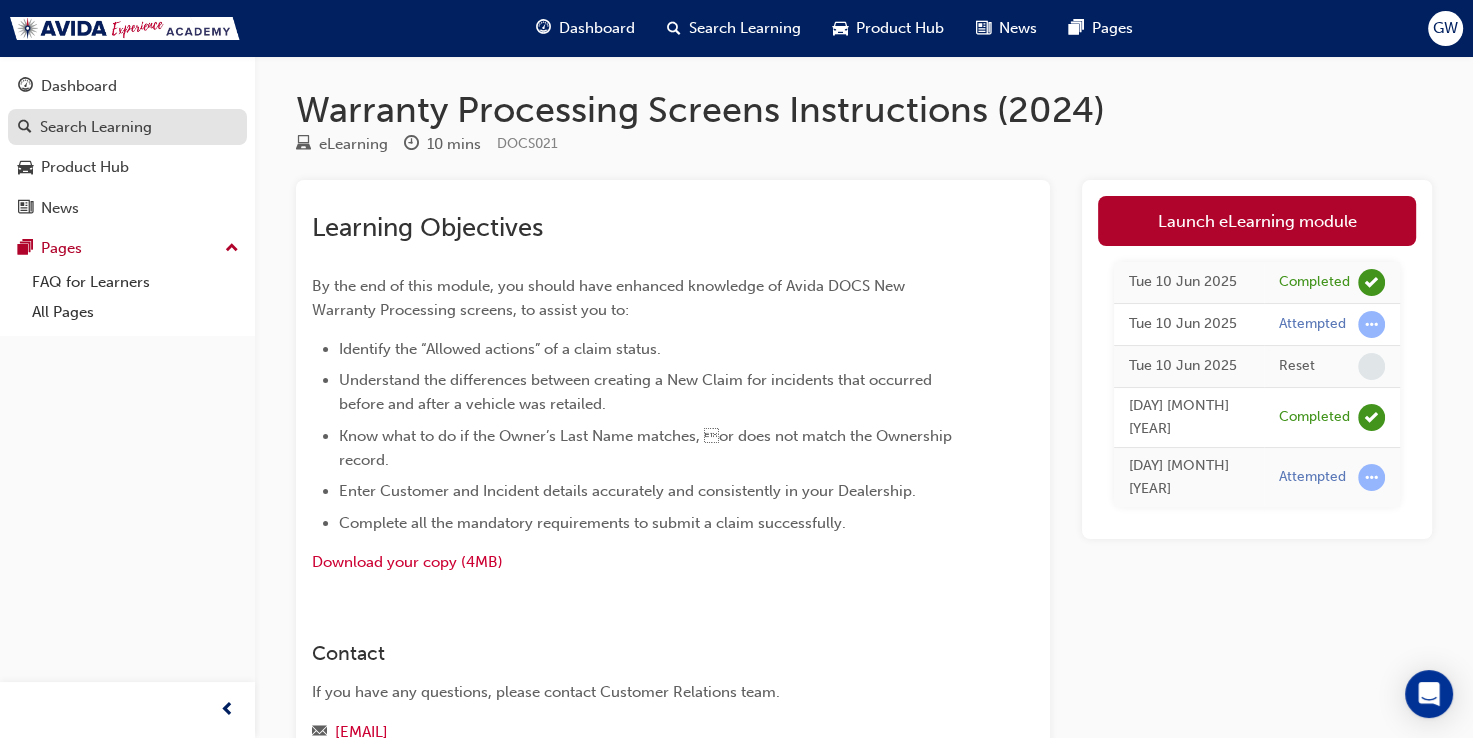 click on "Search Learning" at bounding box center (96, 127) 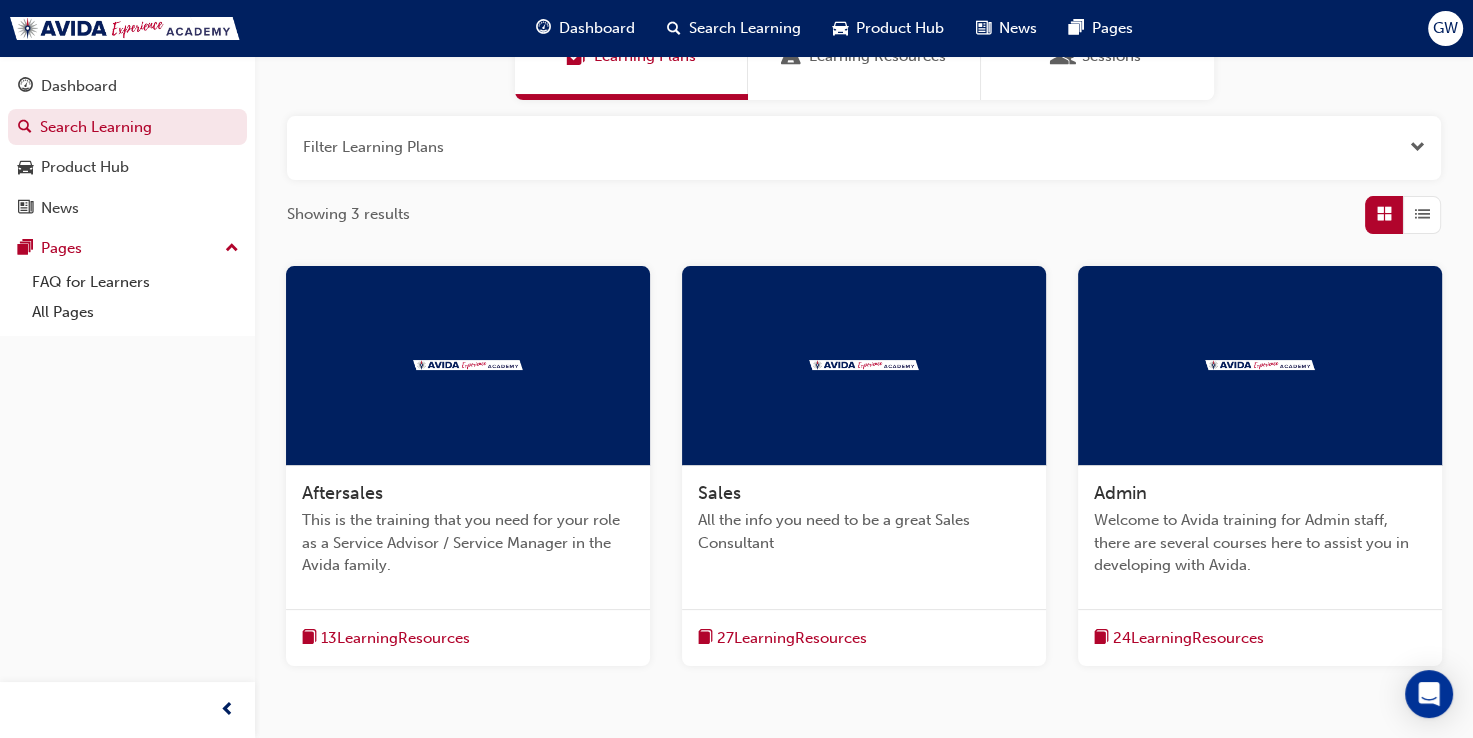 scroll, scrollTop: 200, scrollLeft: 0, axis: vertical 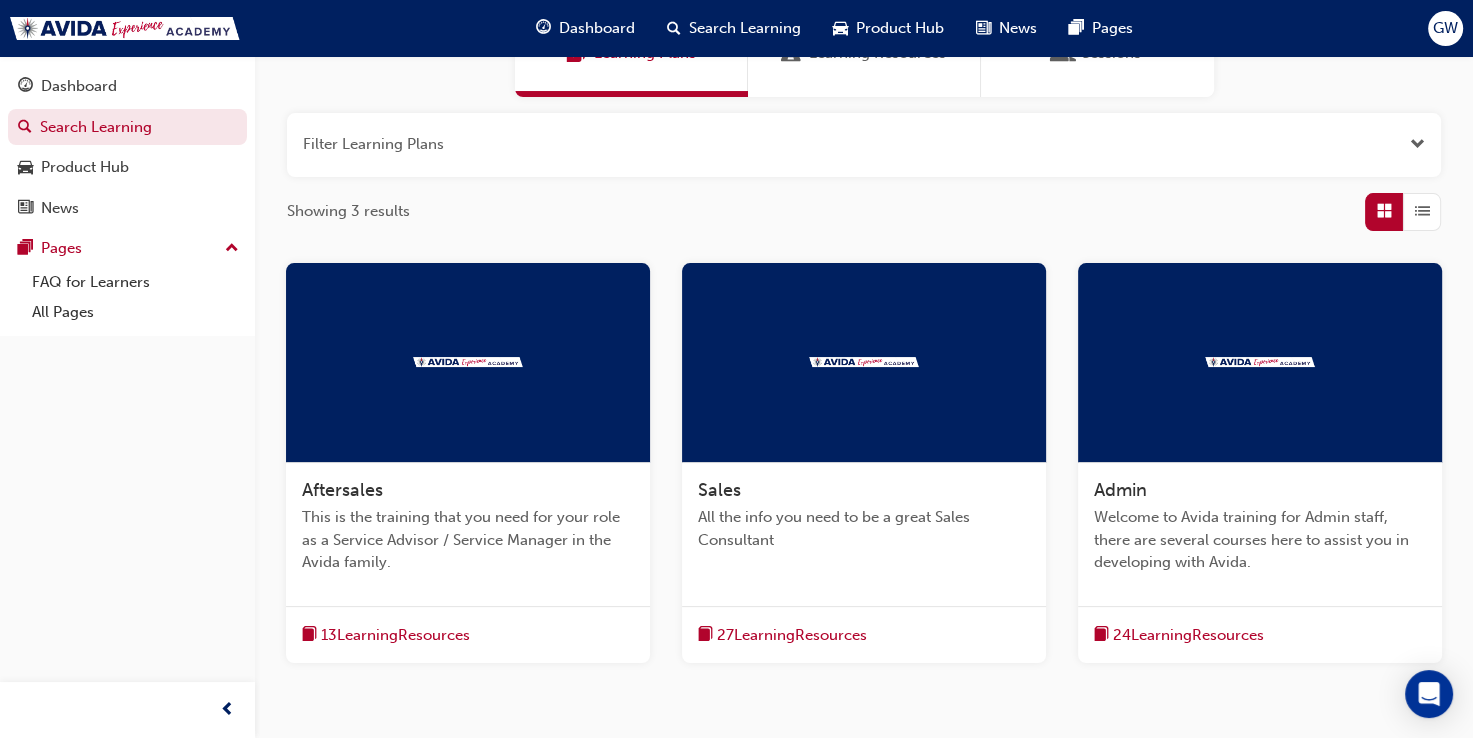 click at bounding box center [468, 363] 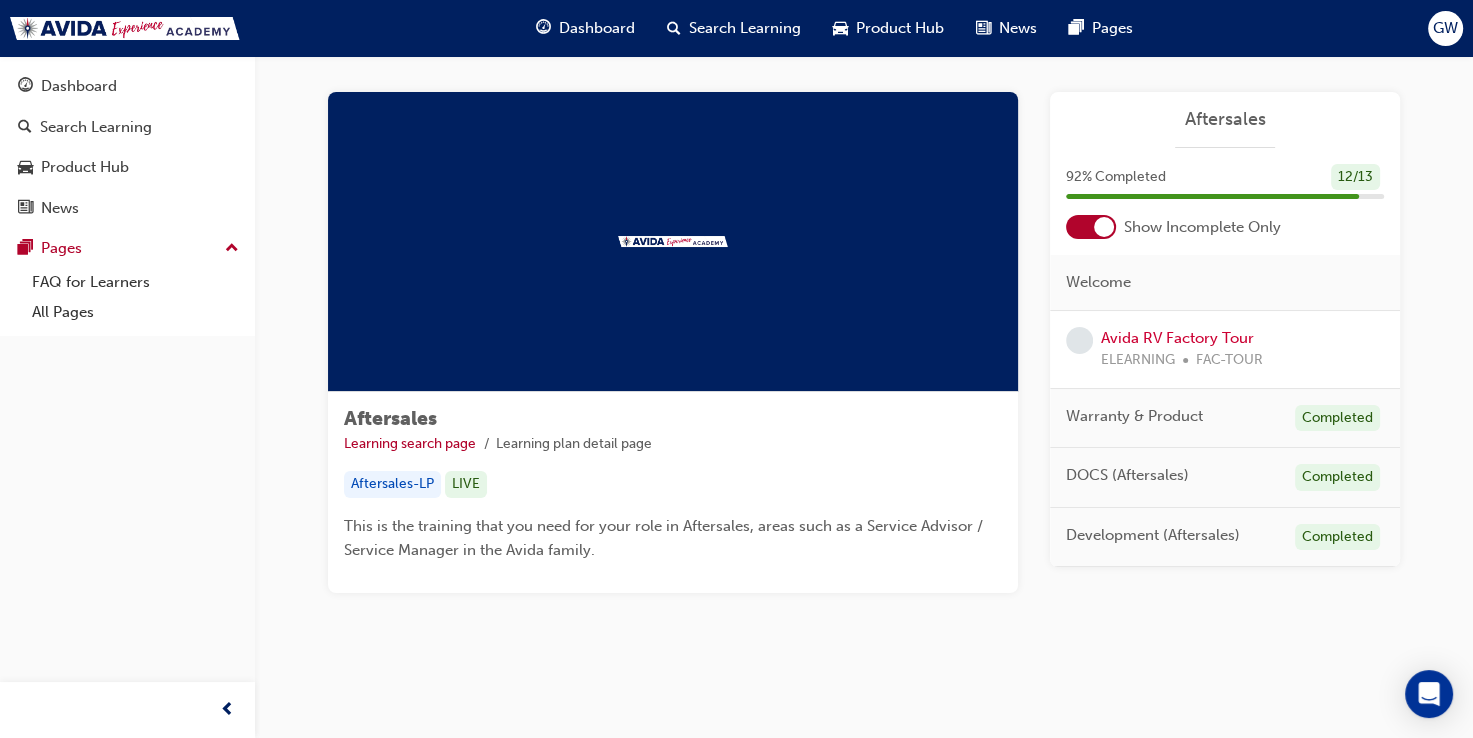 scroll, scrollTop: 0, scrollLeft: 0, axis: both 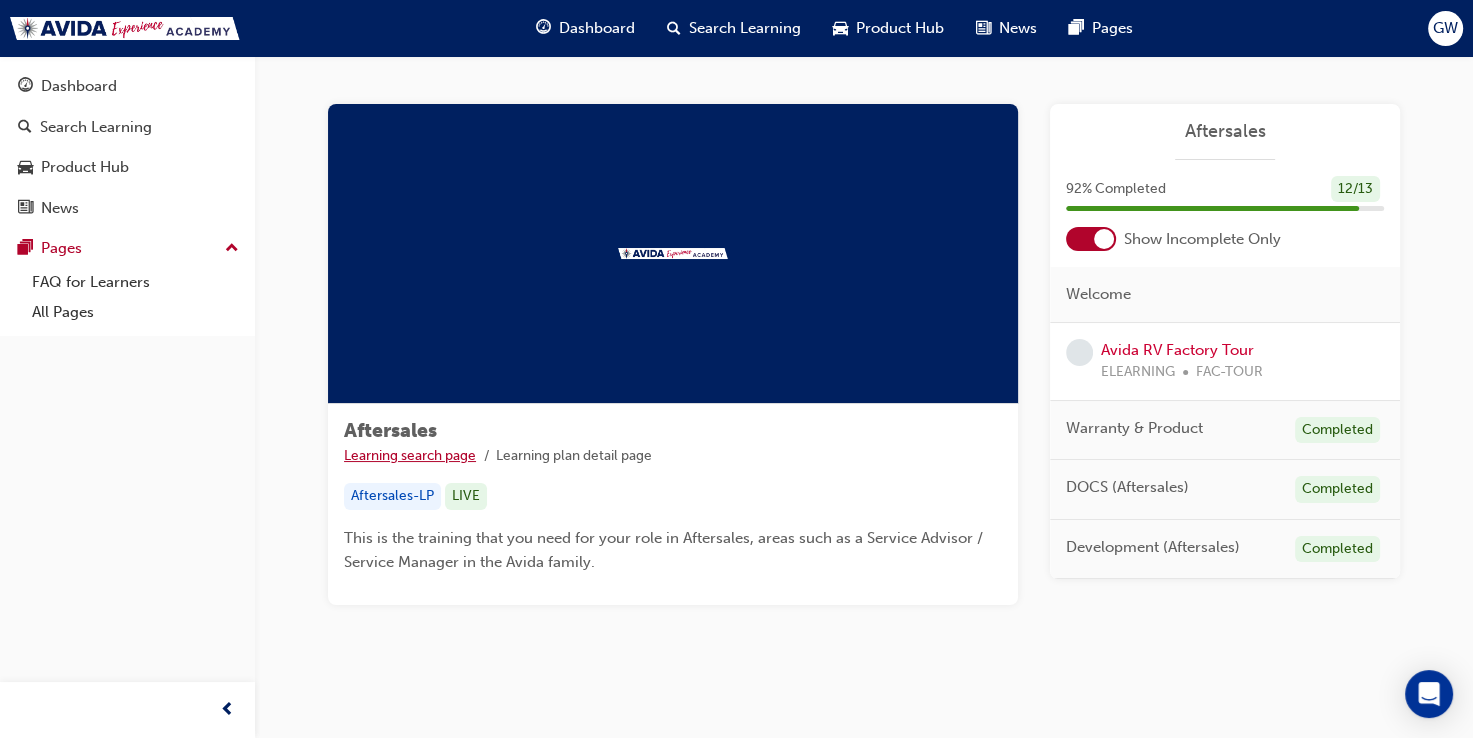 click on "Learning search page" at bounding box center (410, 455) 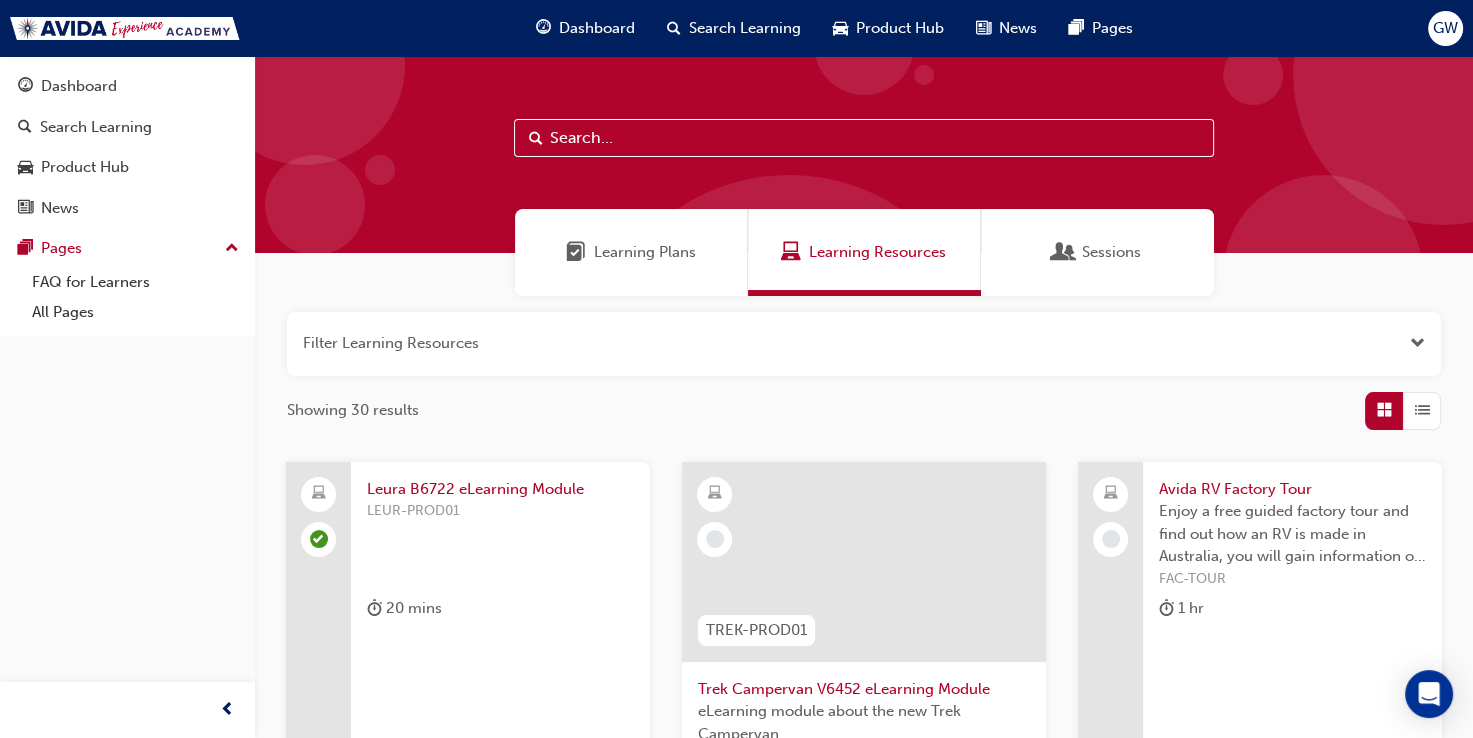 scroll, scrollTop: 0, scrollLeft: 0, axis: both 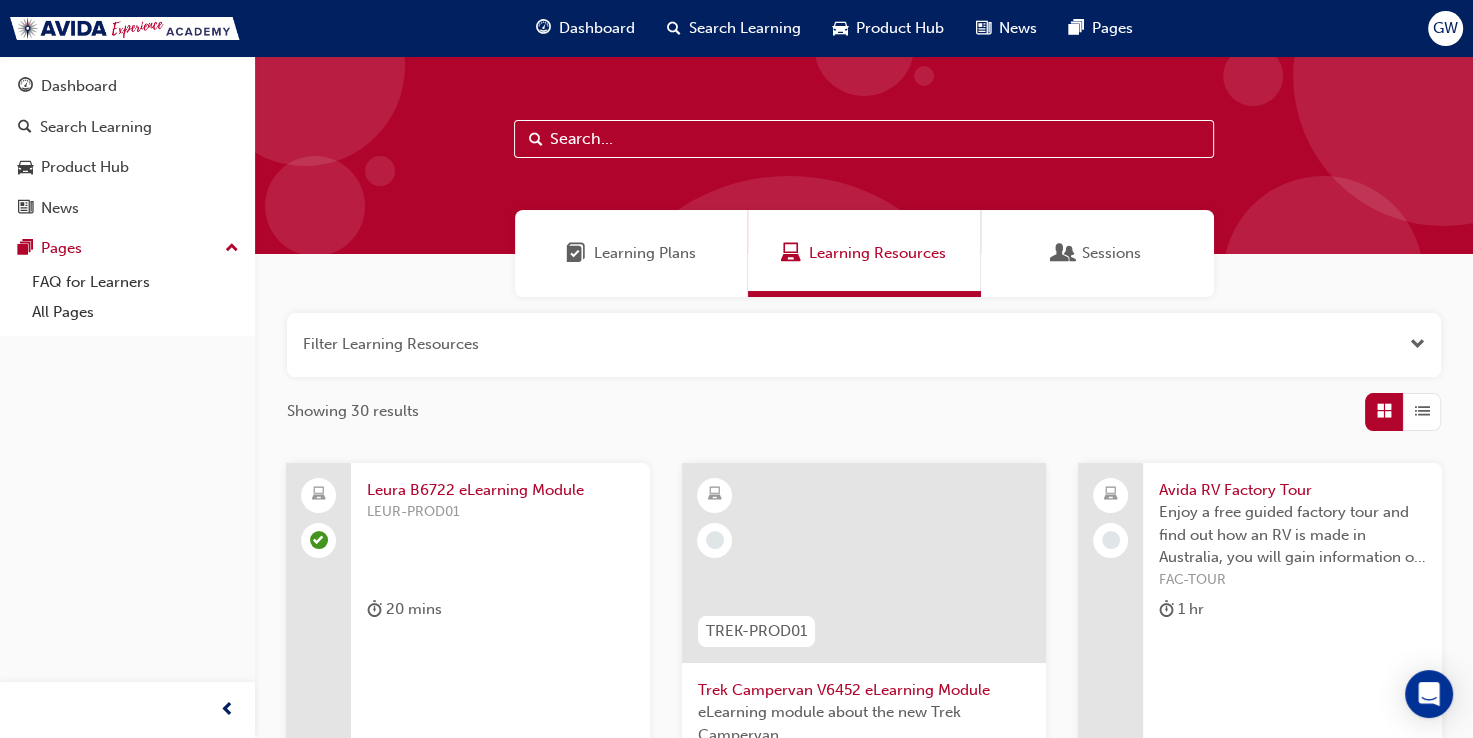 click at bounding box center [864, 345] 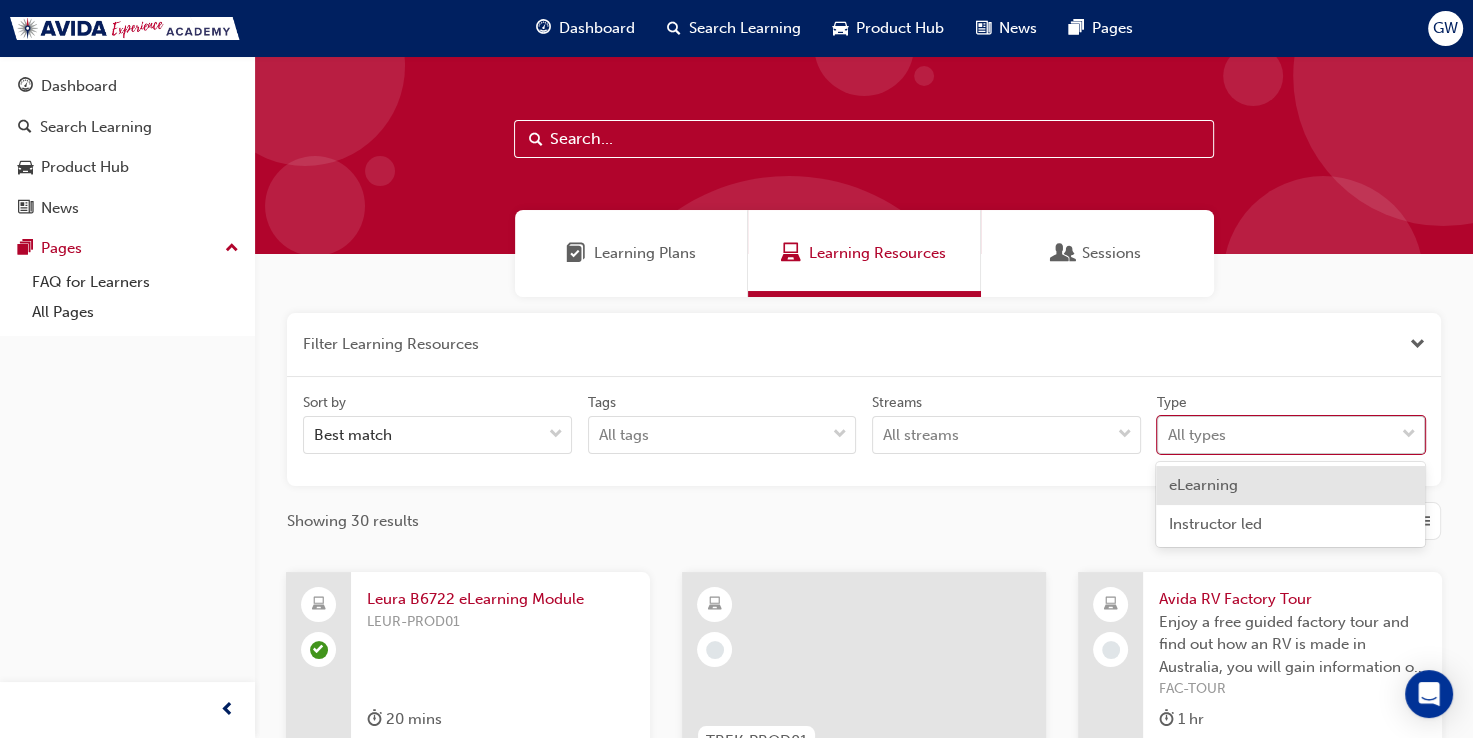 click at bounding box center [1409, 435] 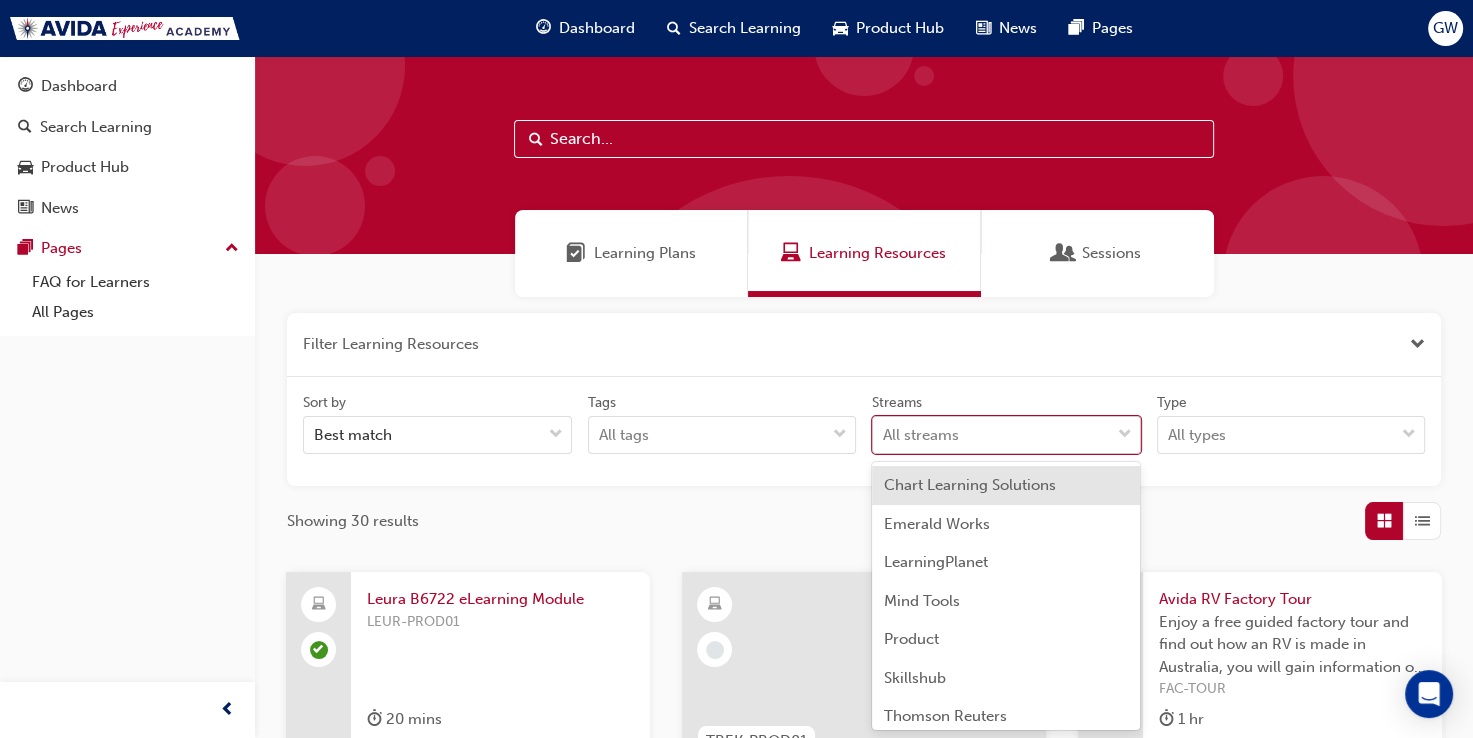 click on "Your version of Internet Explorer is outdated and not supported. Please upgrade to a  modern browser . Dashboard Search Learning Product Hub News Pages GW Dashboard Search Learning Product Hub News Pages Pages FAQ for Learners All Pages Learning Plans Learning Resources Sessions Filter Learning Resources Sort by Best match Tags All tags Streams      option Chart Learning Solutions focused, 1 of 8. 8 results available. Use Up and Down to choose options, press Enter to select the currently focused option, press Escape to exit the menu, press Tab to select the option and exit the menu. All streams Type All types Showing 30 results Leura B6722 eLearning Module LEUR-PROD01   20 mins Product TREK-PROD01 Trek Campervan V6452 eLearning Module eLearning module about the new Trek Campervan.   30 mins Product Avida RV Factory Tour Enjoy a free guided factory tour and find out how an RV is made in Australia, you will gain information on how Avida motorhomes, campervans and caravans are built. FAC-TOUR   1 hr   45 mins" at bounding box center [736, 369] 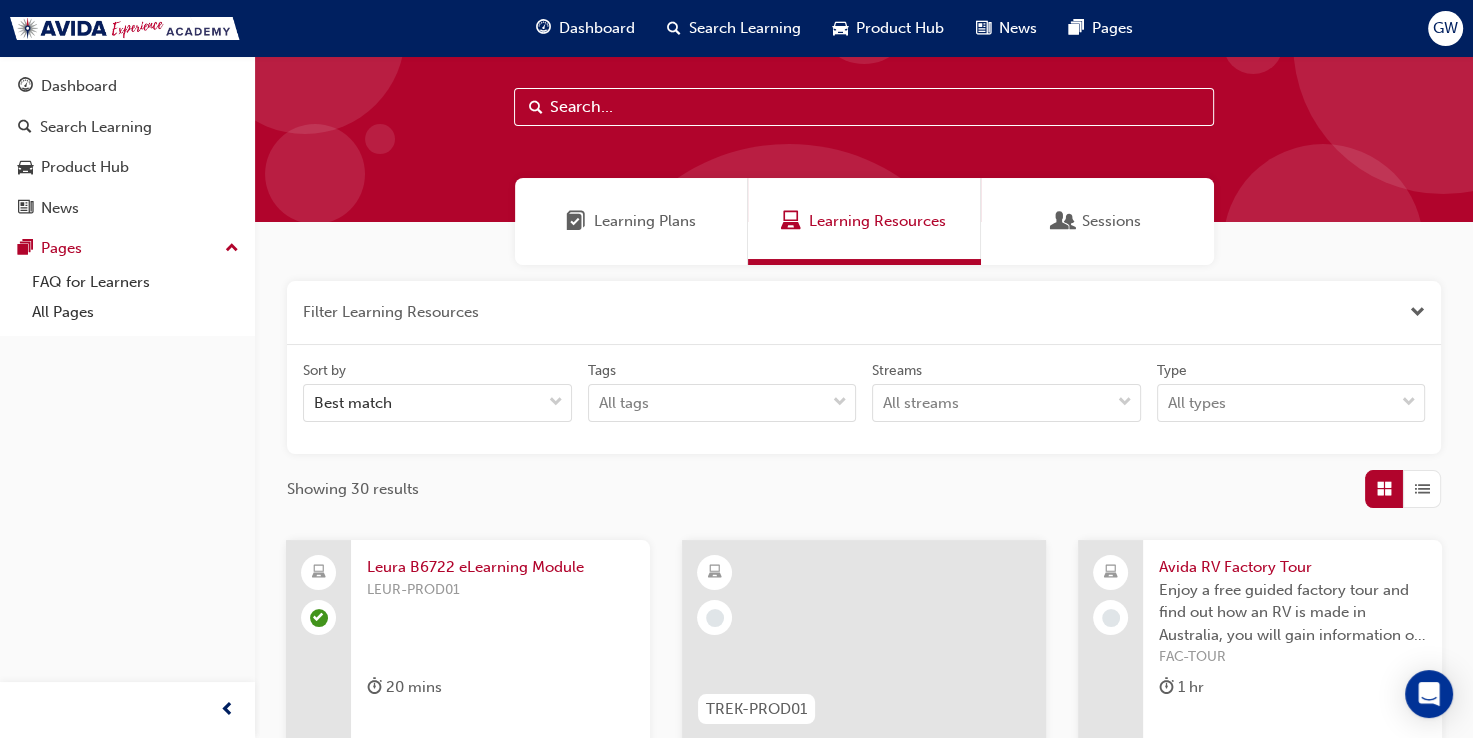 click on "Sort by Best match Tags All tags Streams All streams Type All types" at bounding box center [864, 400] 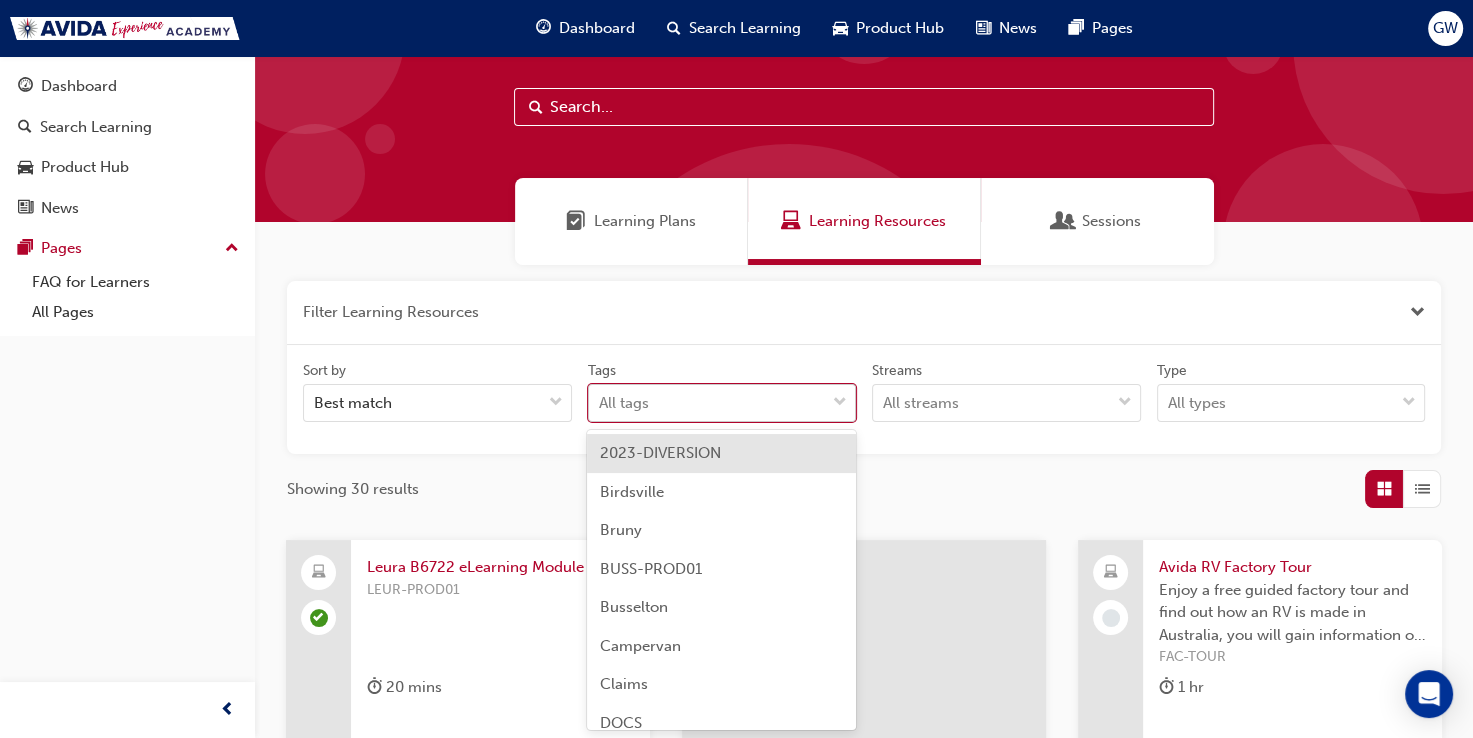 click at bounding box center (840, 403) 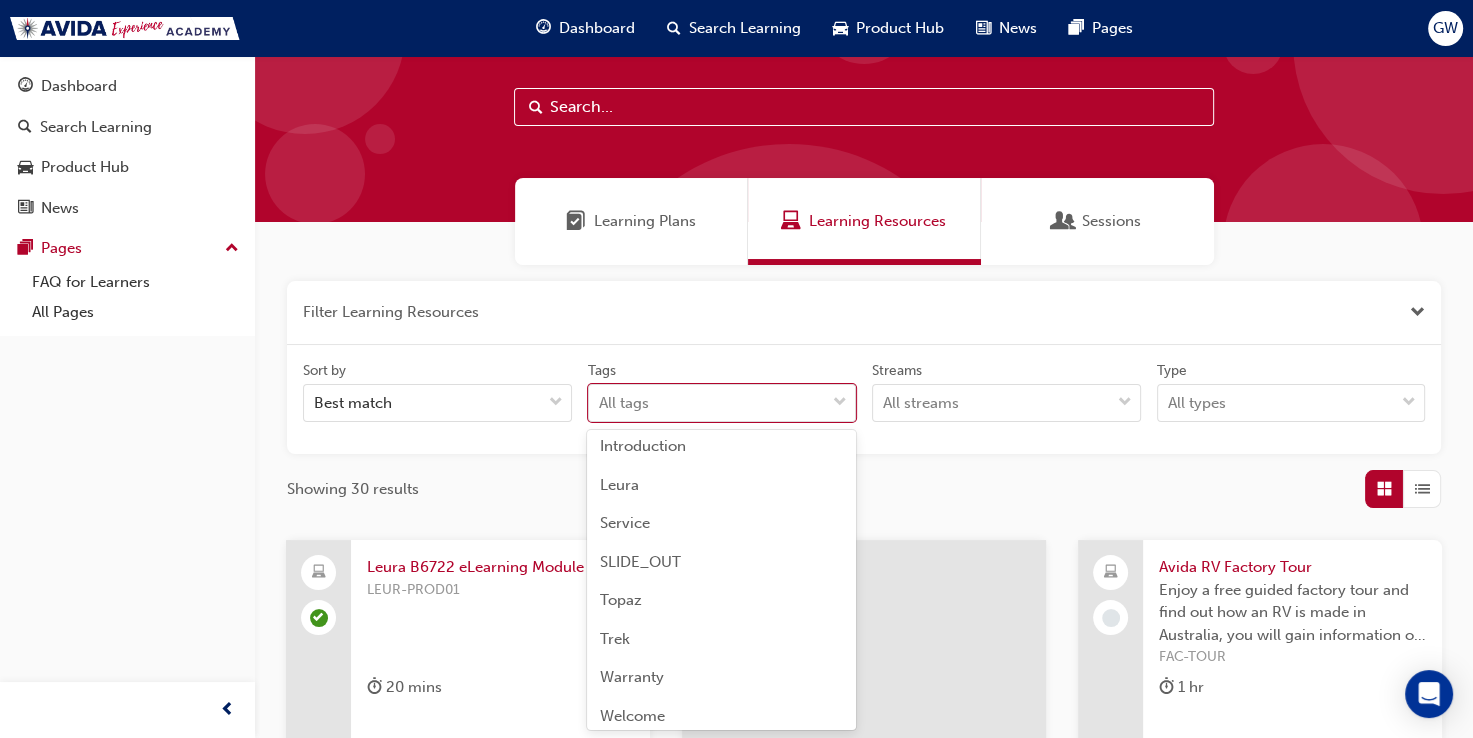scroll, scrollTop: 632, scrollLeft: 0, axis: vertical 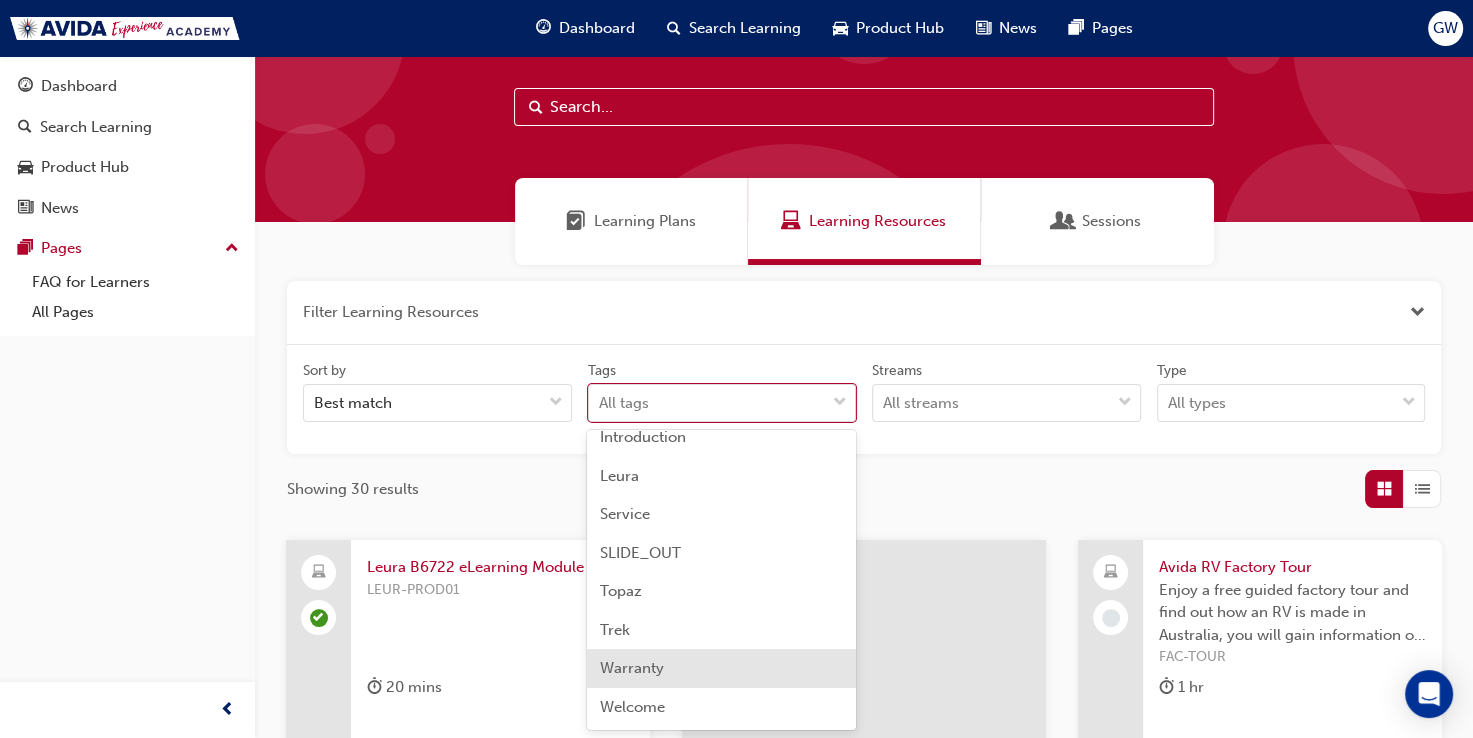 click on "Warranty" at bounding box center (631, 668) 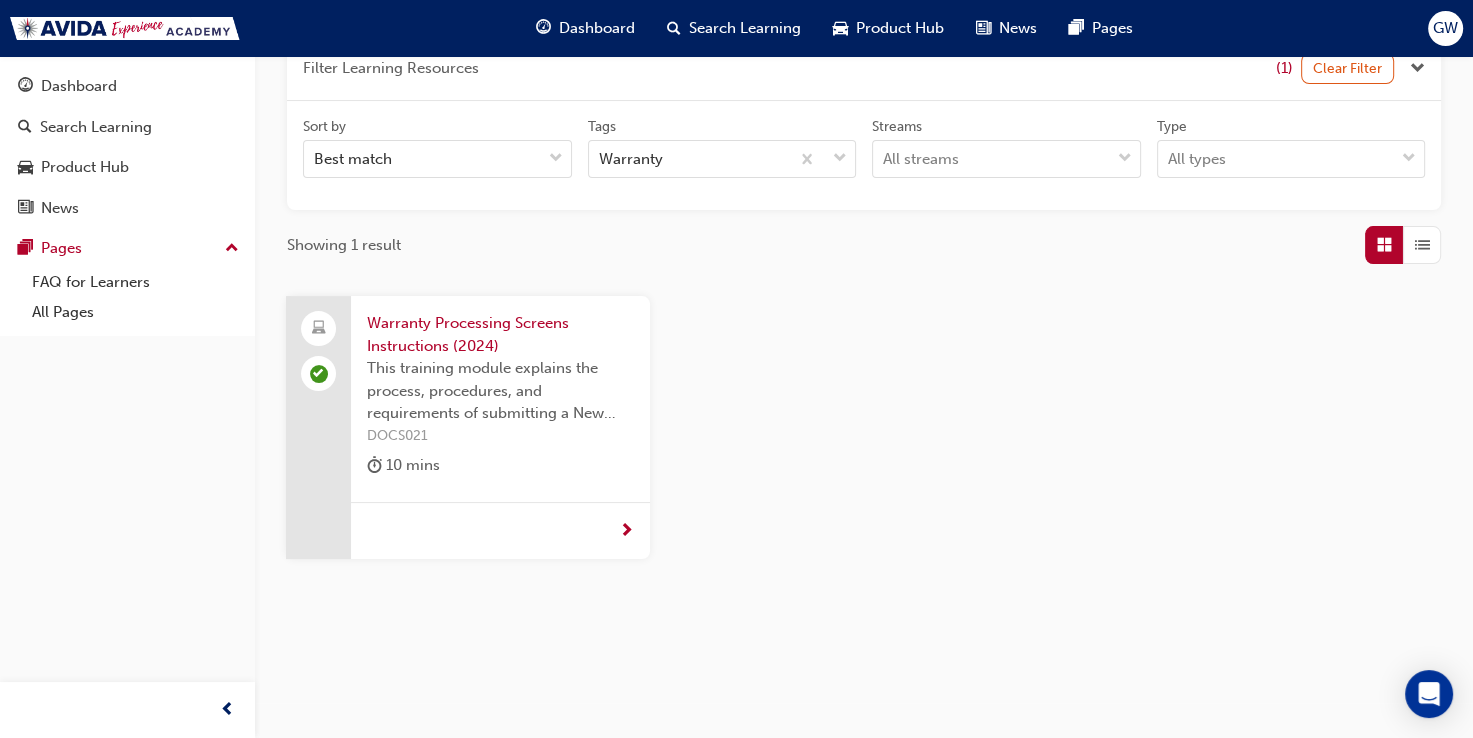 scroll, scrollTop: 291, scrollLeft: 0, axis: vertical 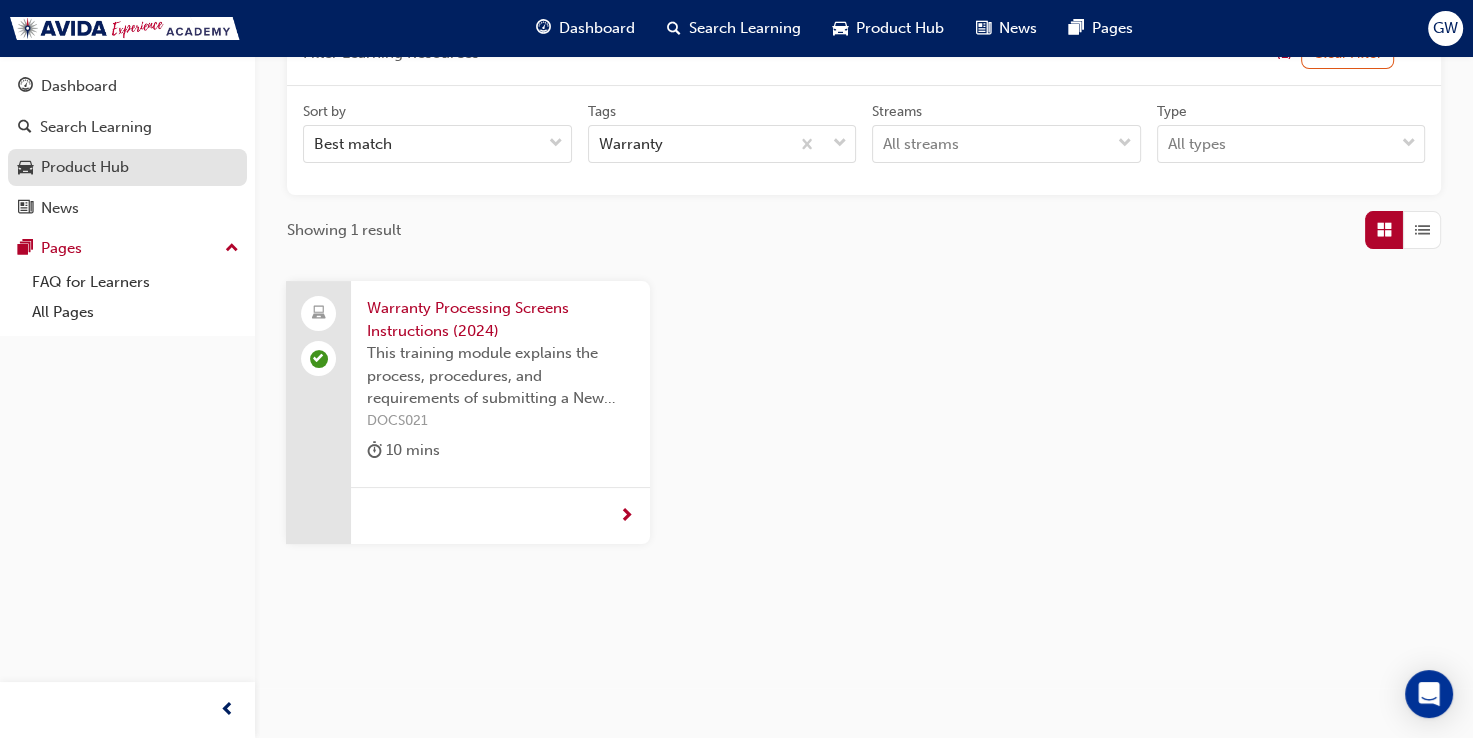 click on "Product Hub" at bounding box center (127, 167) 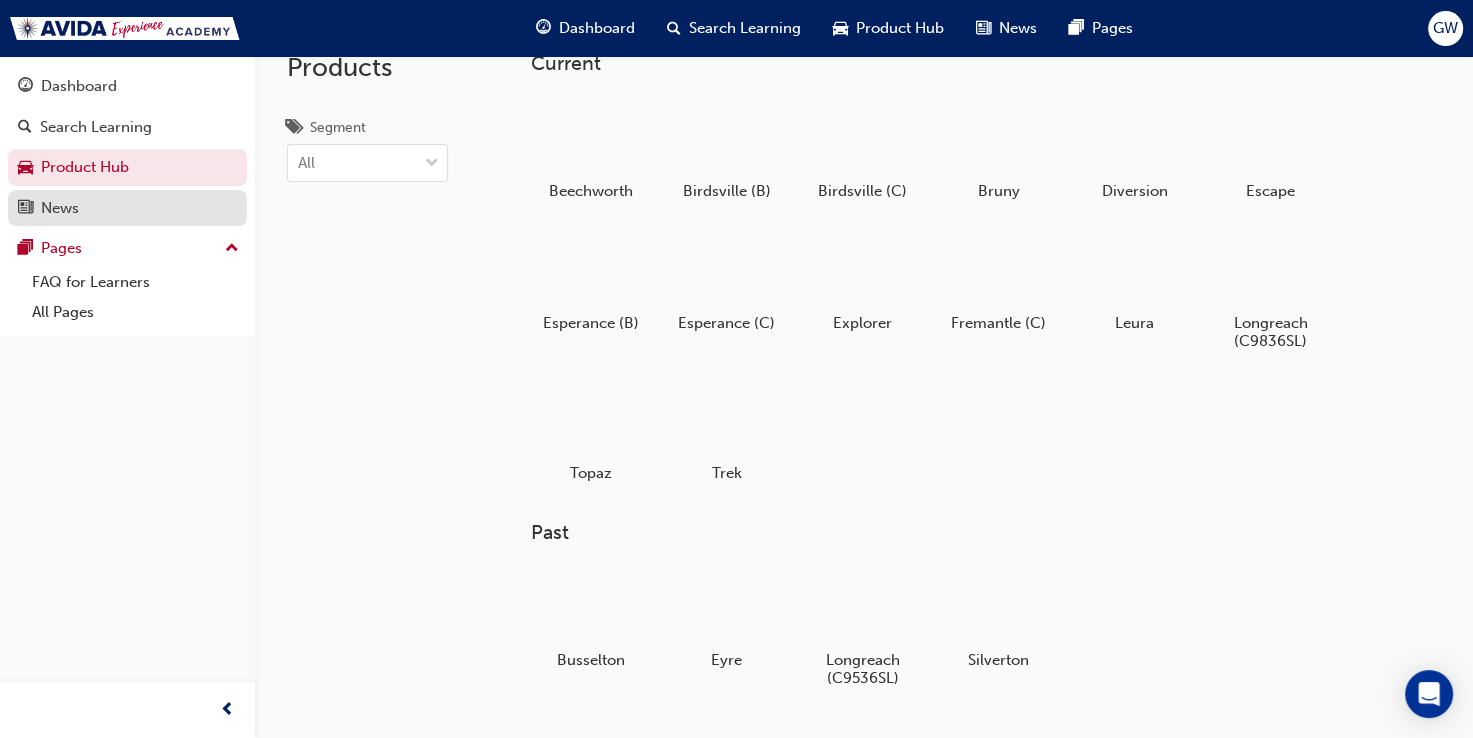scroll, scrollTop: 0, scrollLeft: 0, axis: both 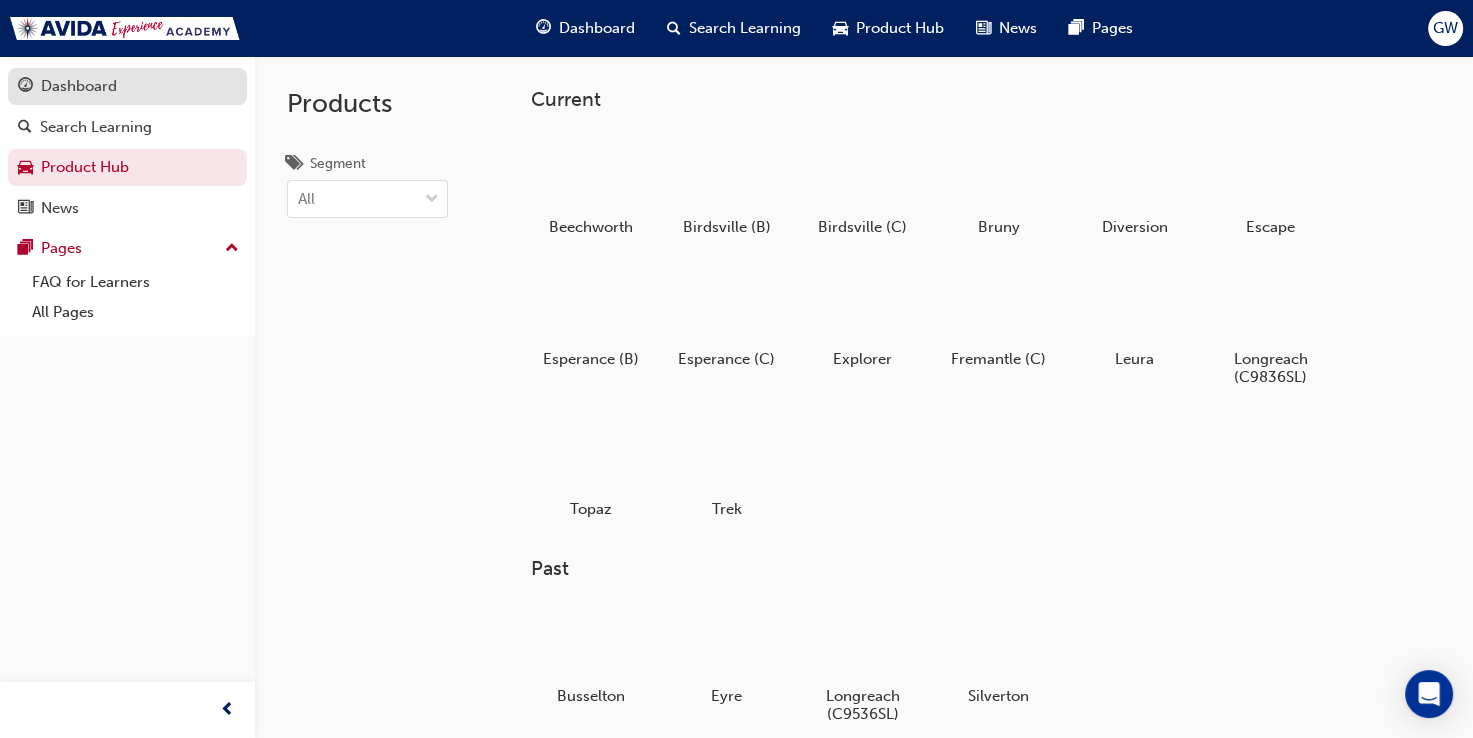 click on "Dashboard" at bounding box center (127, 86) 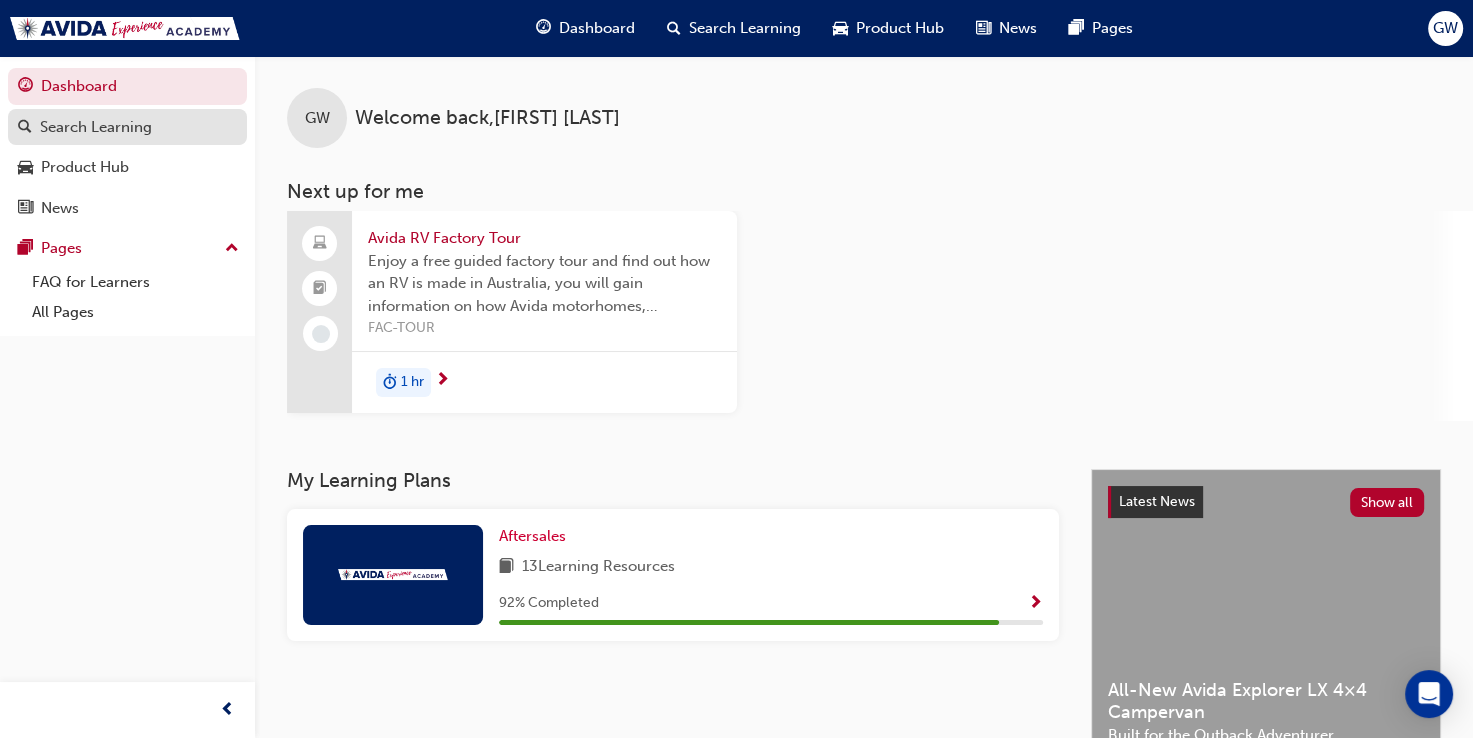 click on "Search Learning" at bounding box center (96, 127) 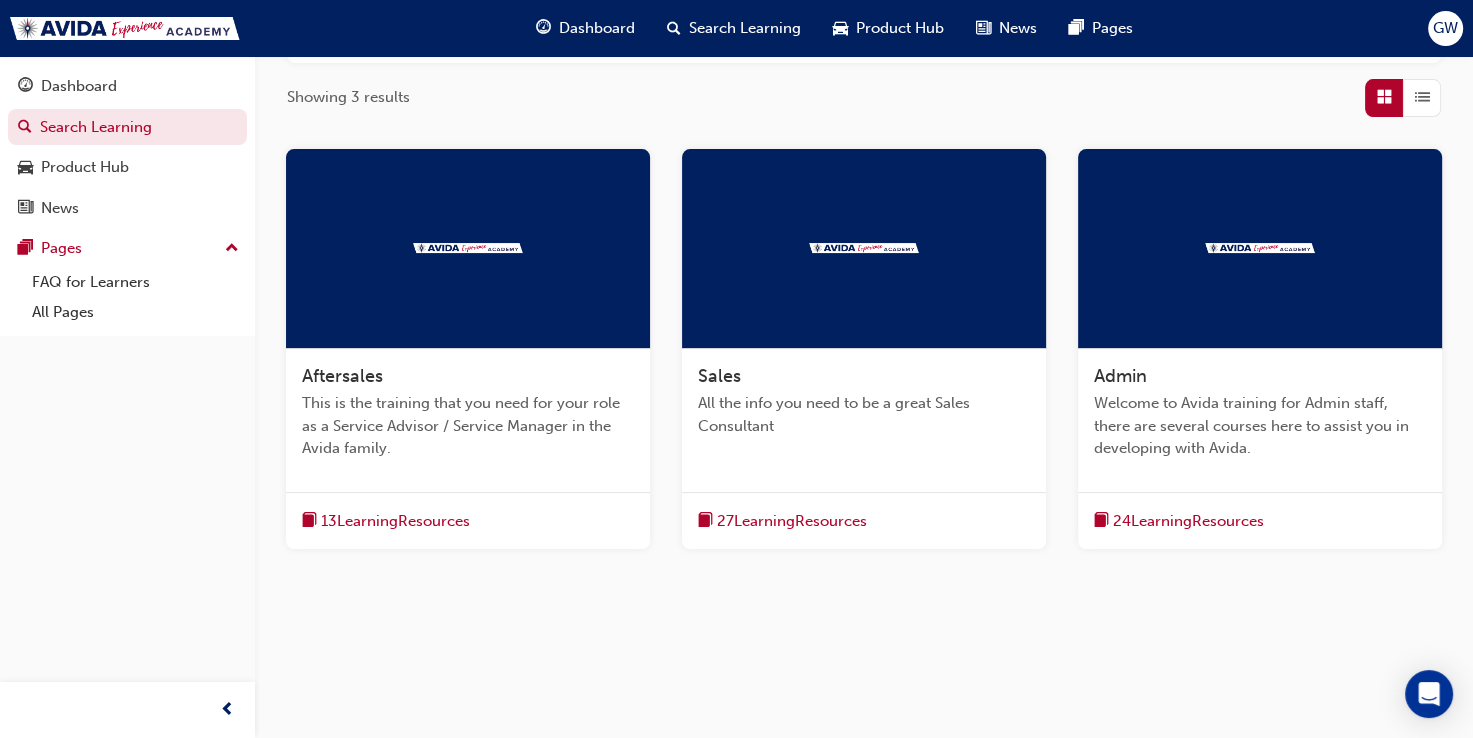 scroll, scrollTop: 318, scrollLeft: 0, axis: vertical 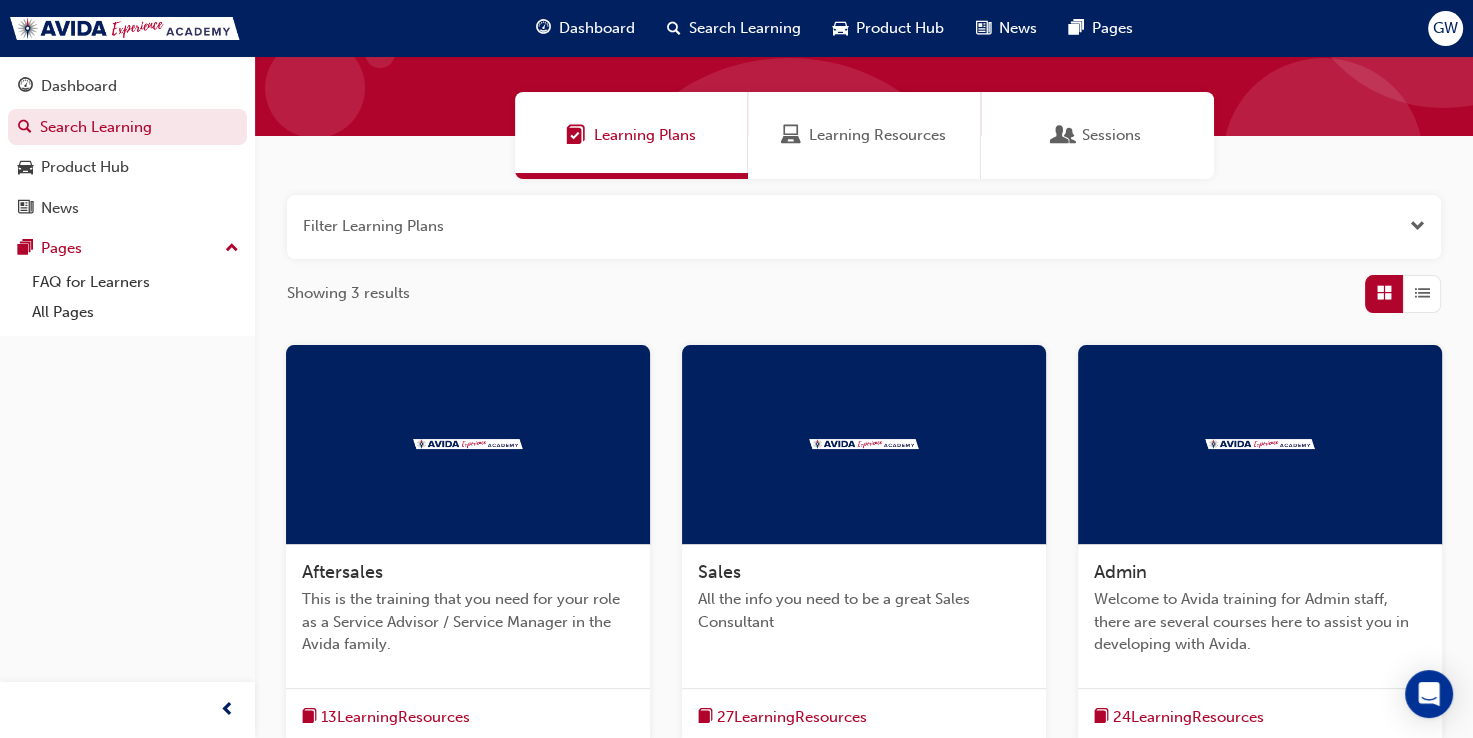 click on "Learning Resources" at bounding box center [877, 135] 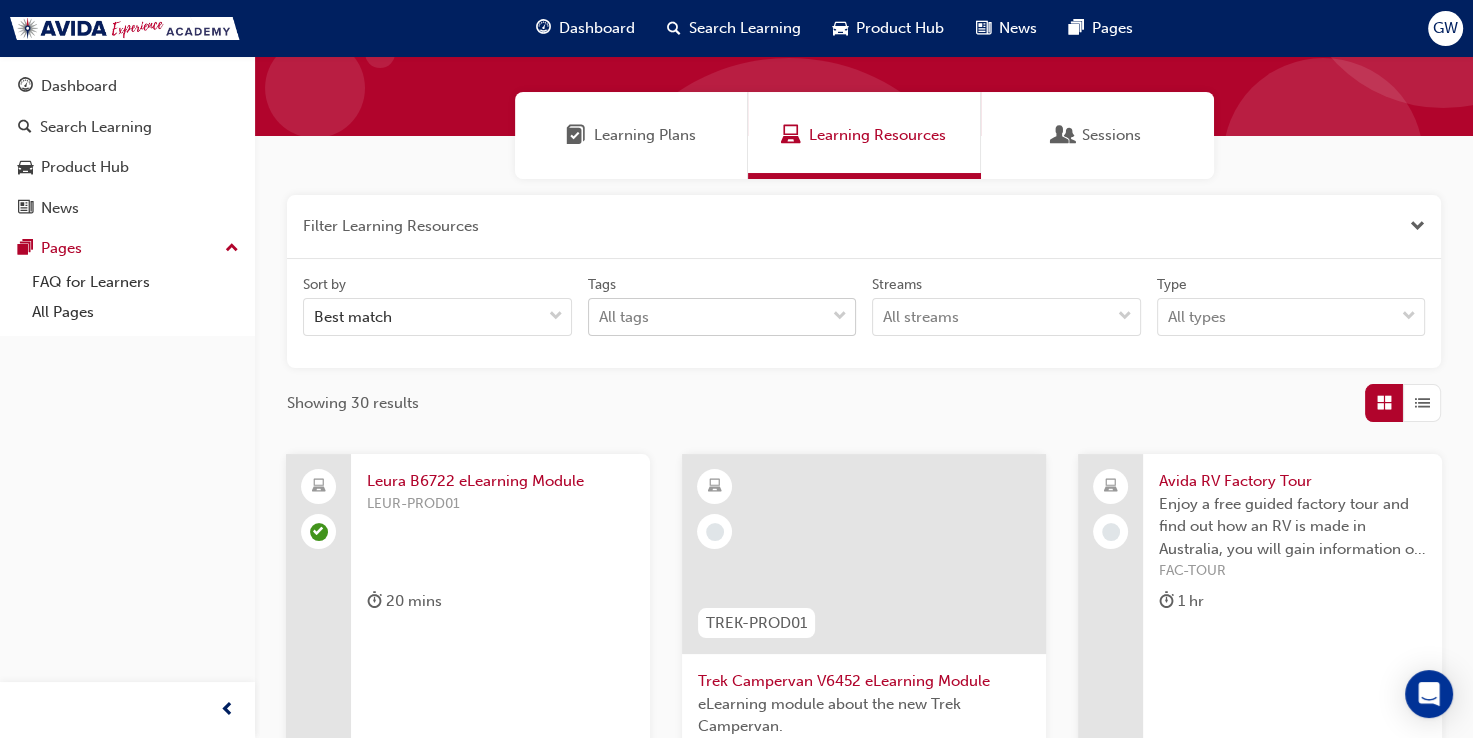 click at bounding box center (840, 317) 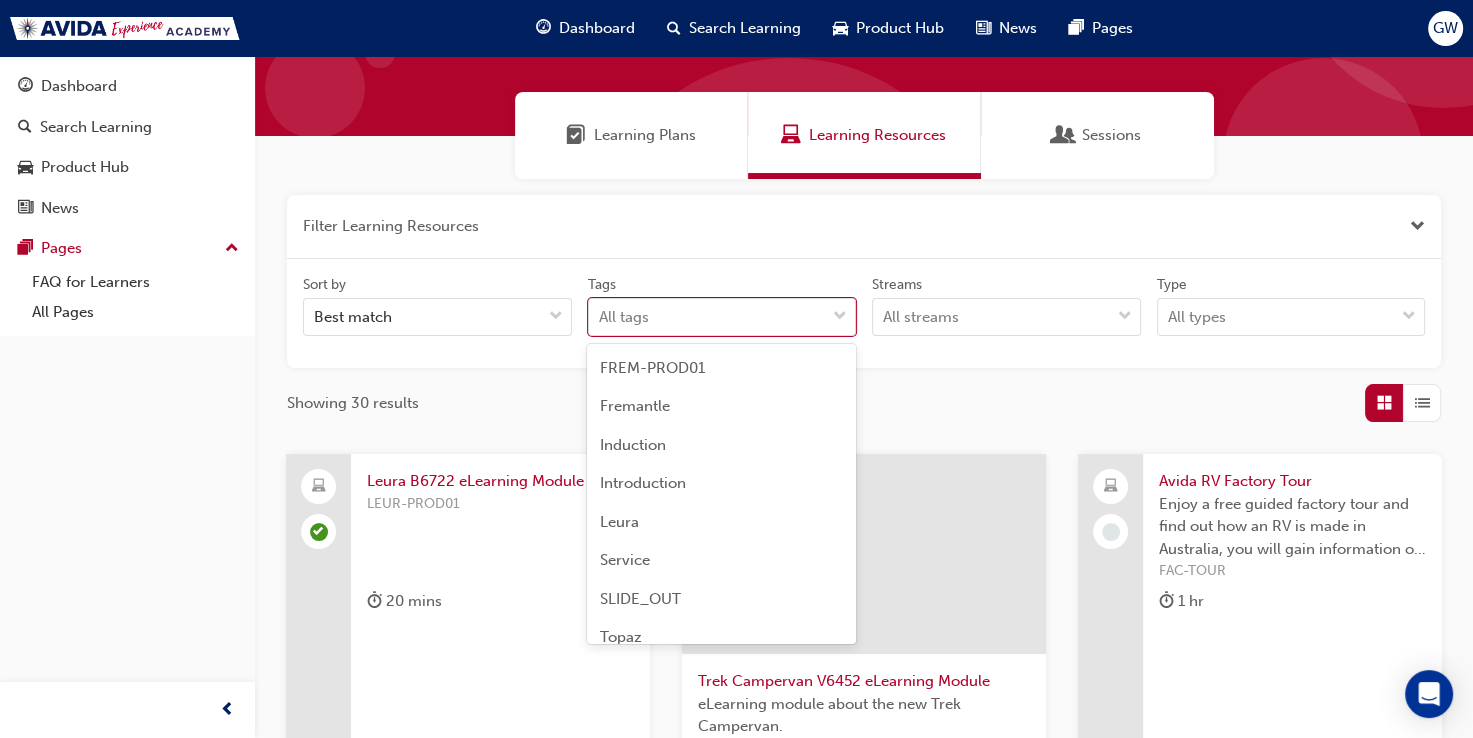 scroll, scrollTop: 632, scrollLeft: 0, axis: vertical 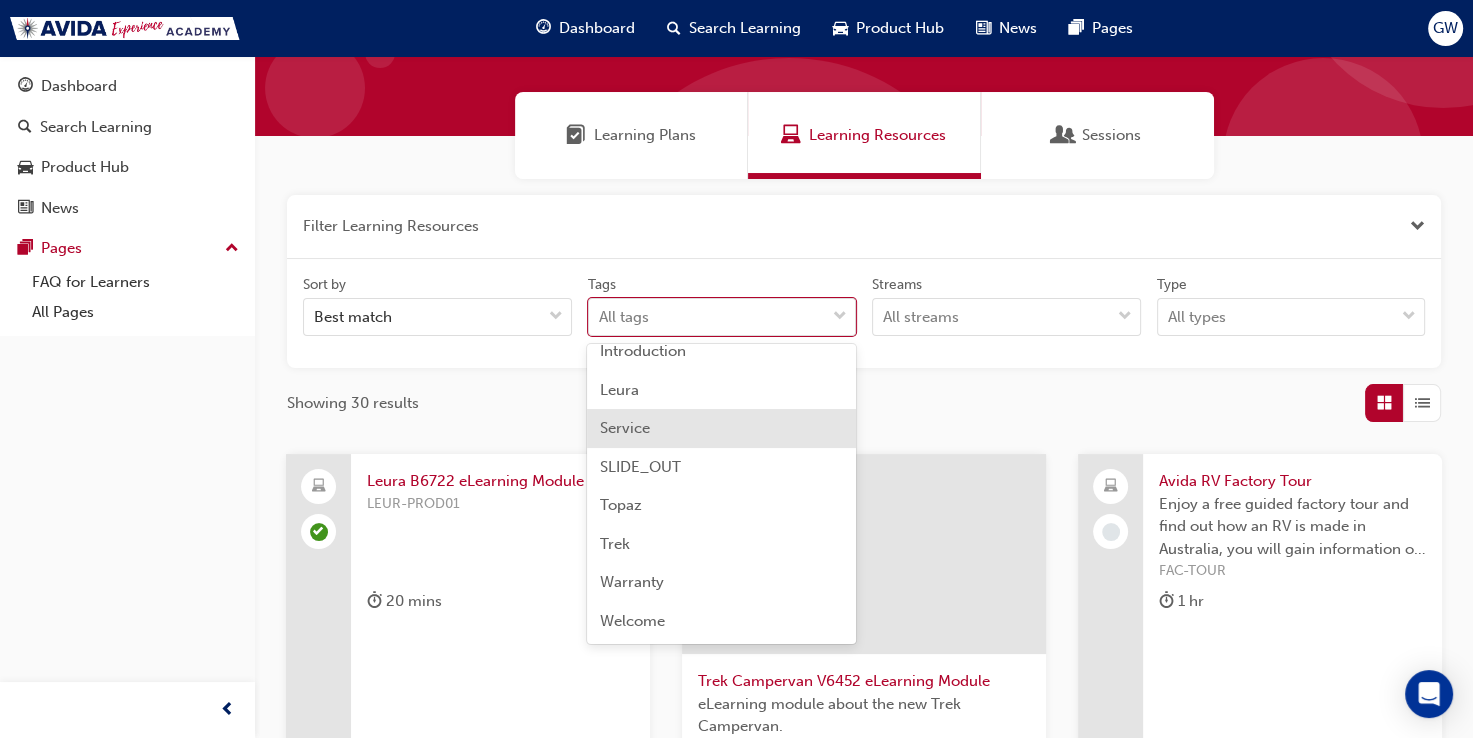 click on "Service" at bounding box center (721, 428) 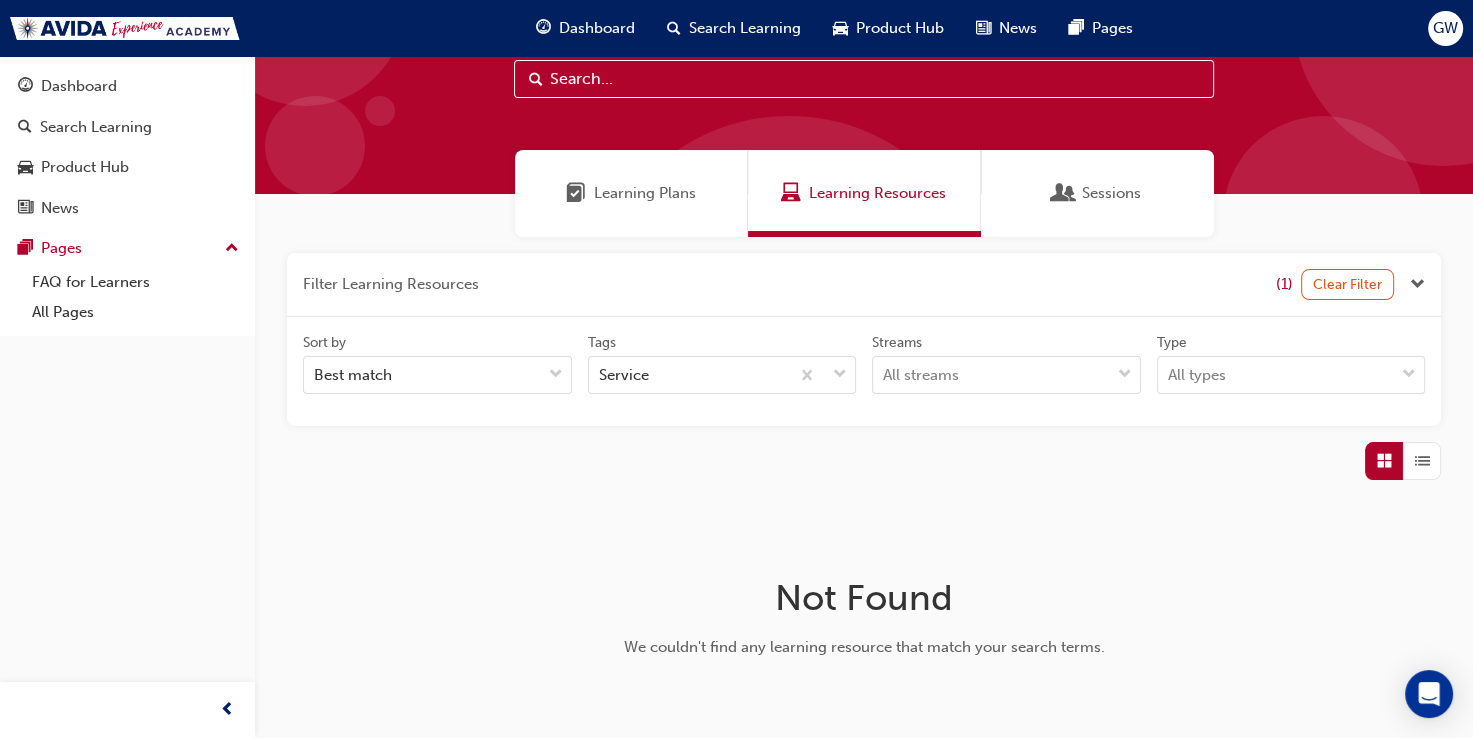 scroll, scrollTop: 0, scrollLeft: 0, axis: both 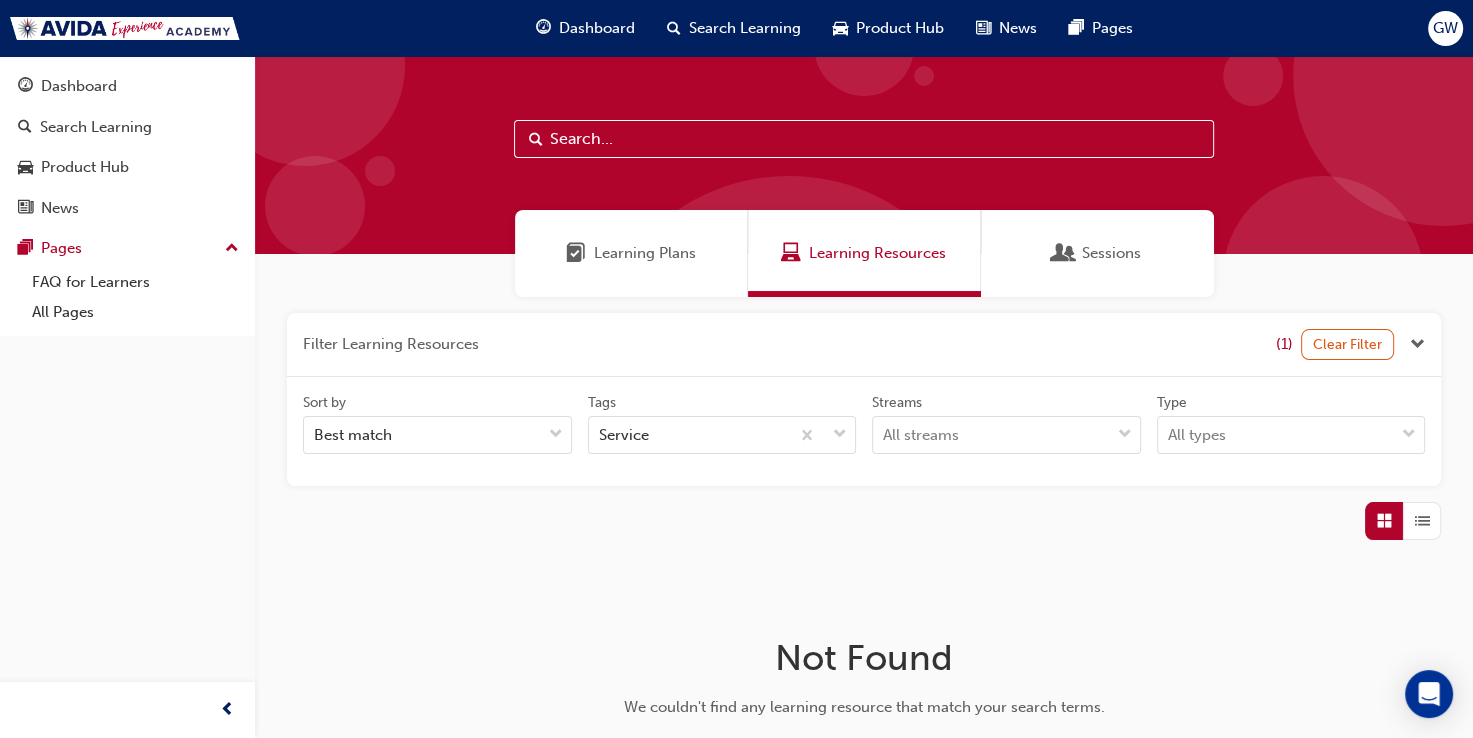 click at bounding box center (576, 253) 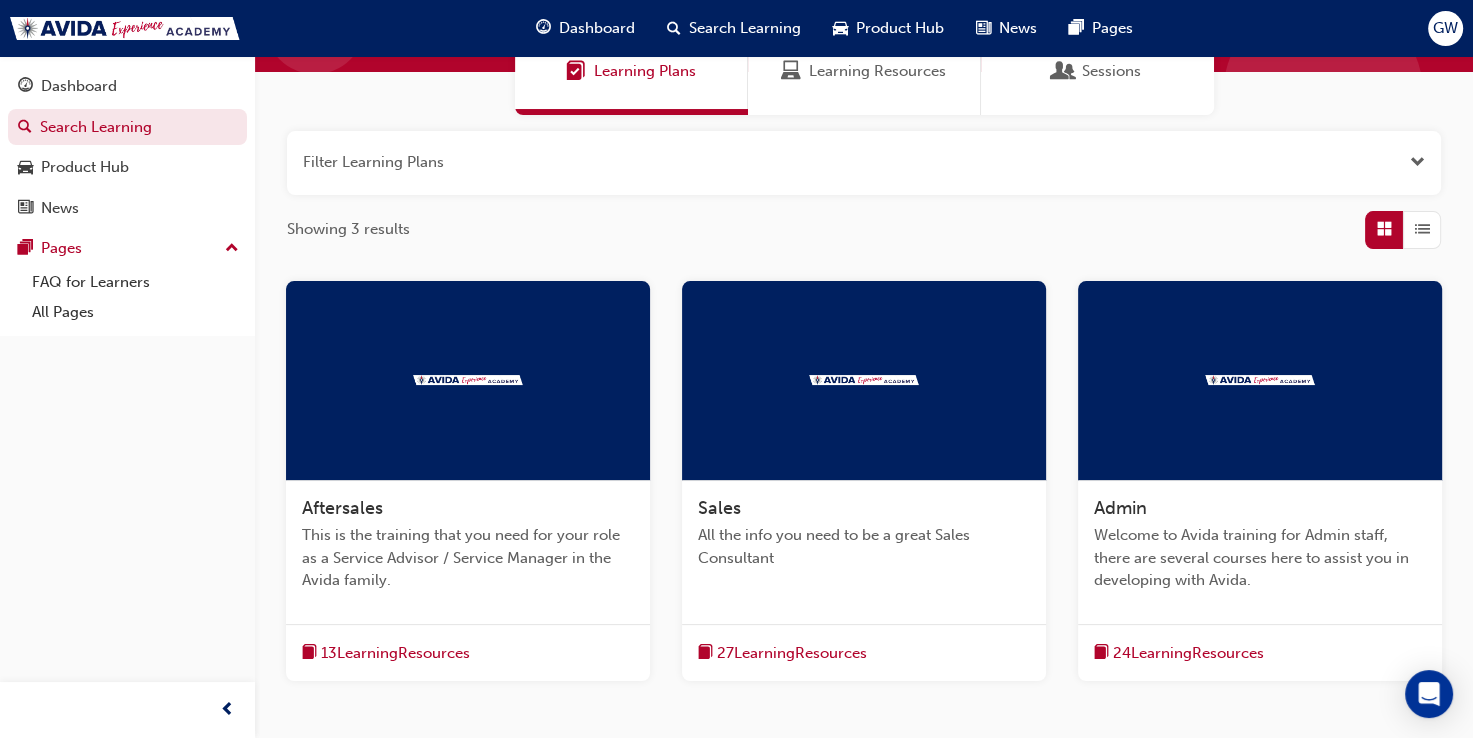 scroll, scrollTop: 318, scrollLeft: 0, axis: vertical 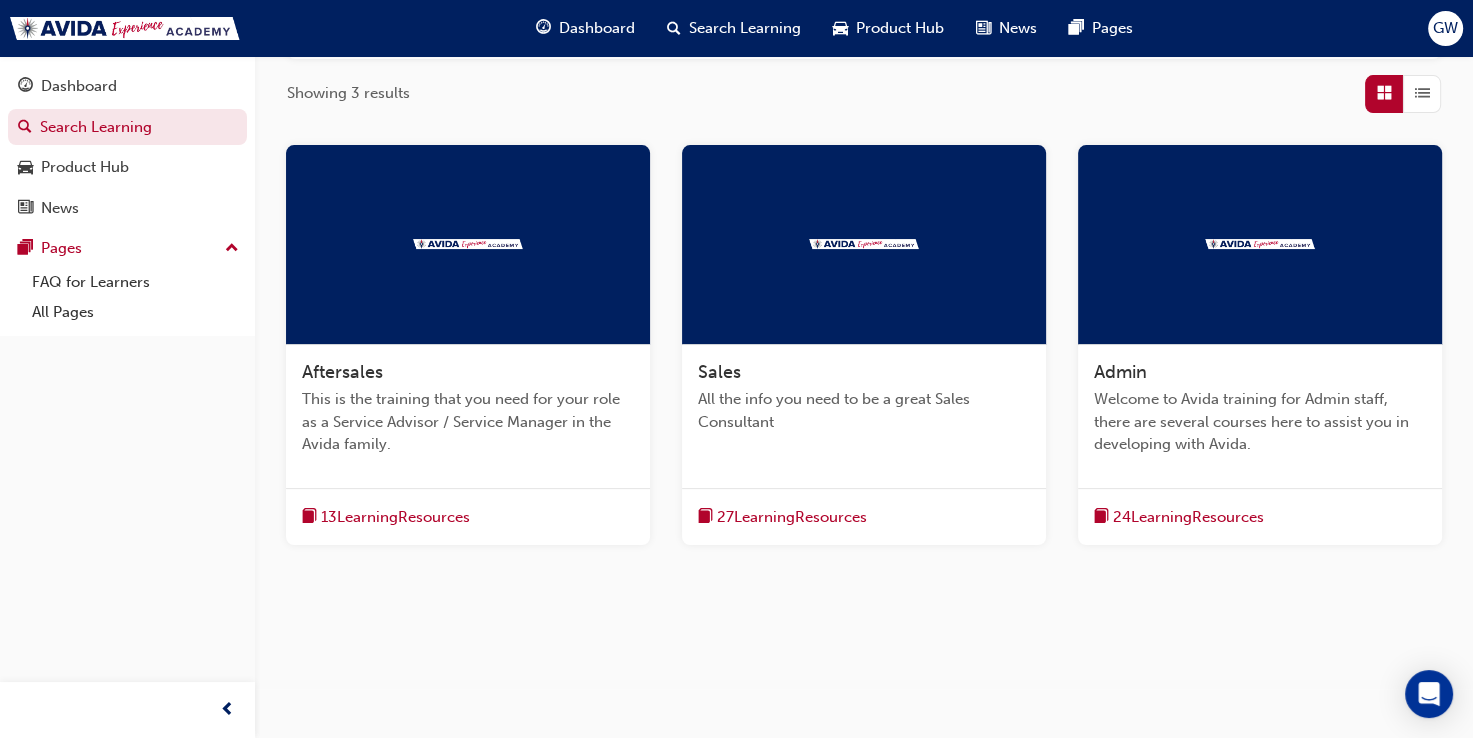 click on "13  Learning  Resources" at bounding box center [395, 517] 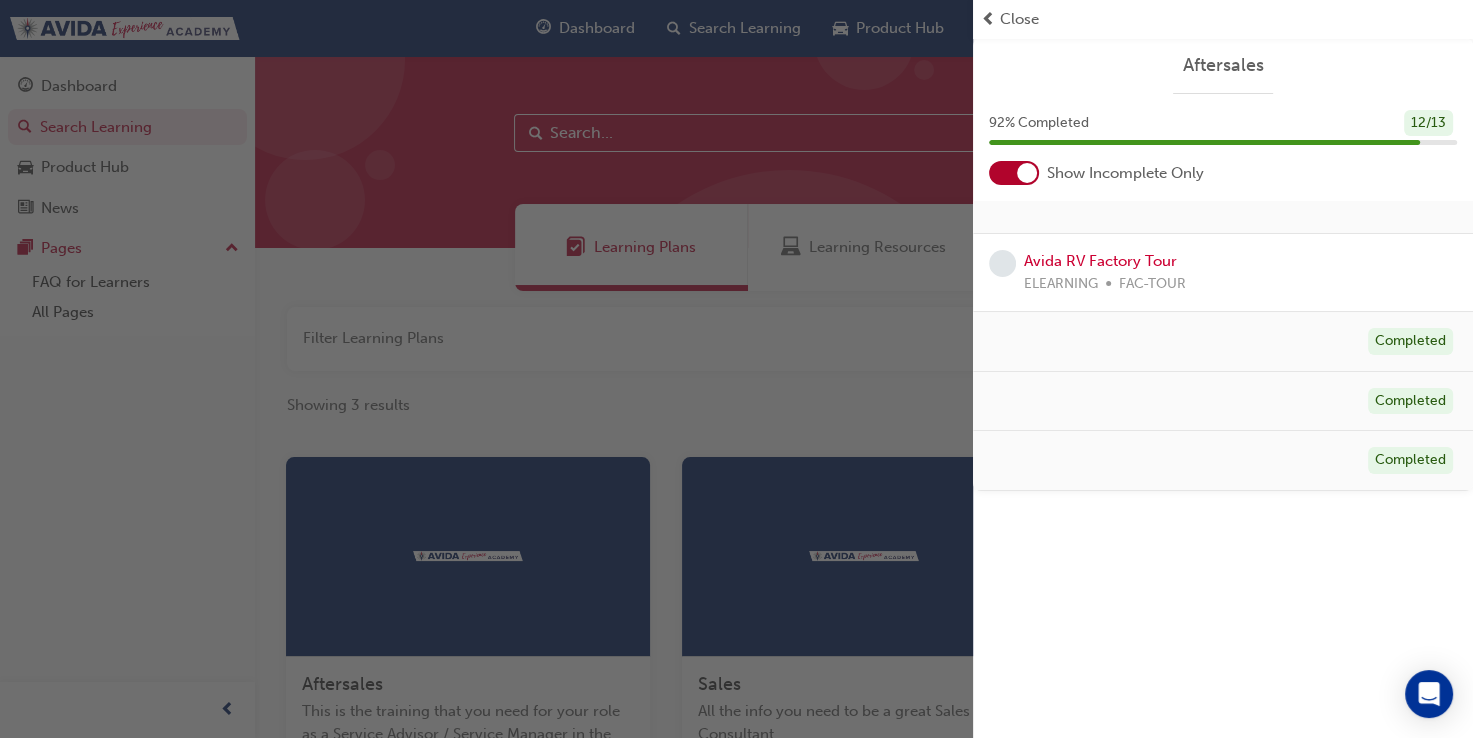 scroll, scrollTop: 0, scrollLeft: 0, axis: both 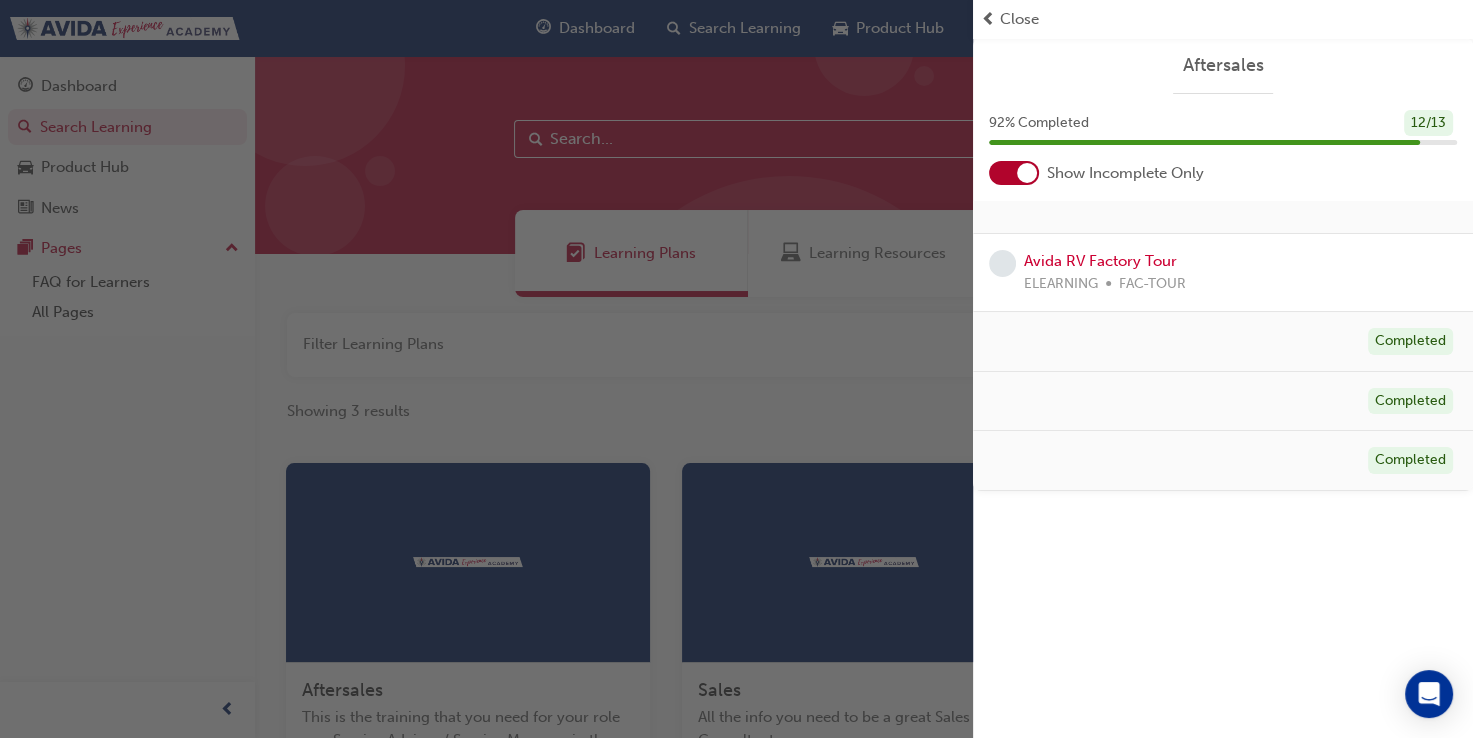 click on "12 / 13" at bounding box center [1428, 123] 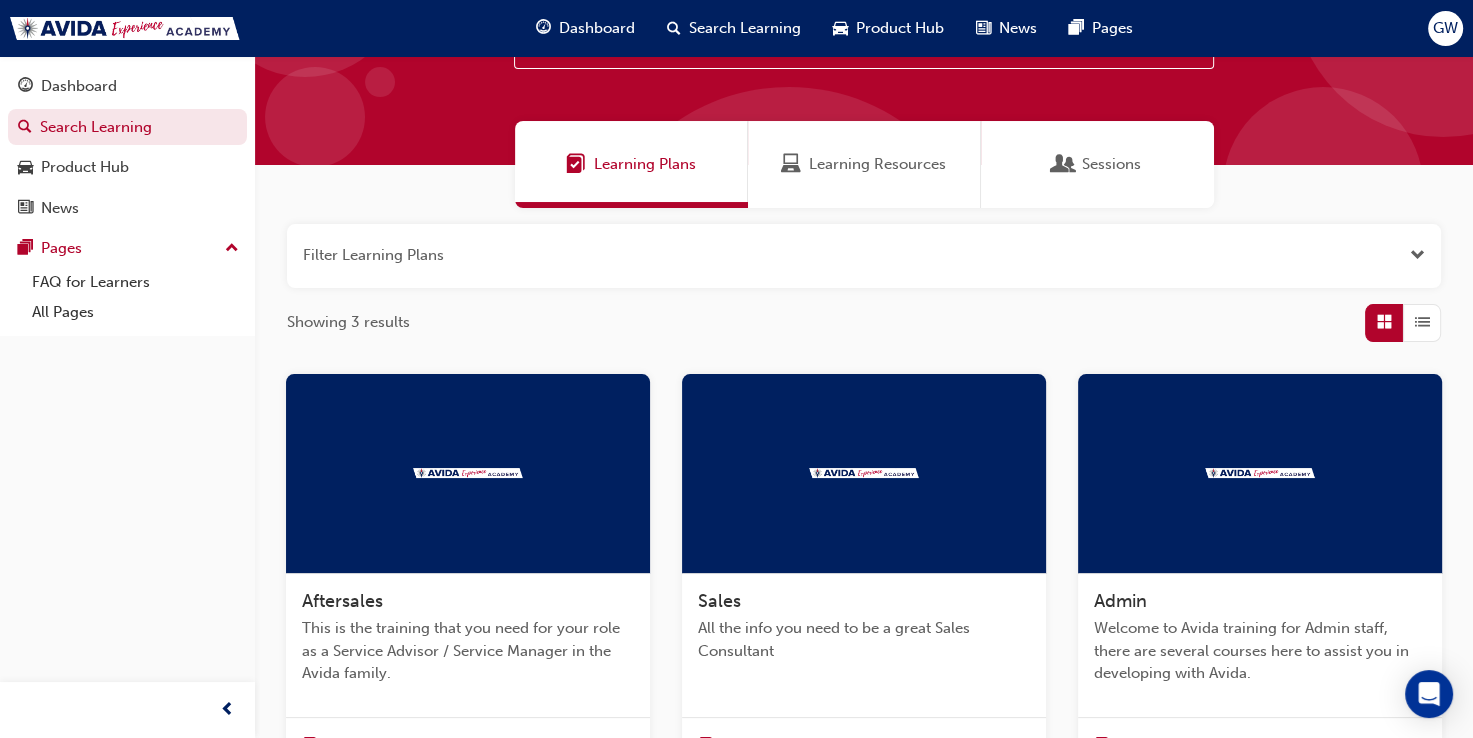 scroll, scrollTop: 0, scrollLeft: 0, axis: both 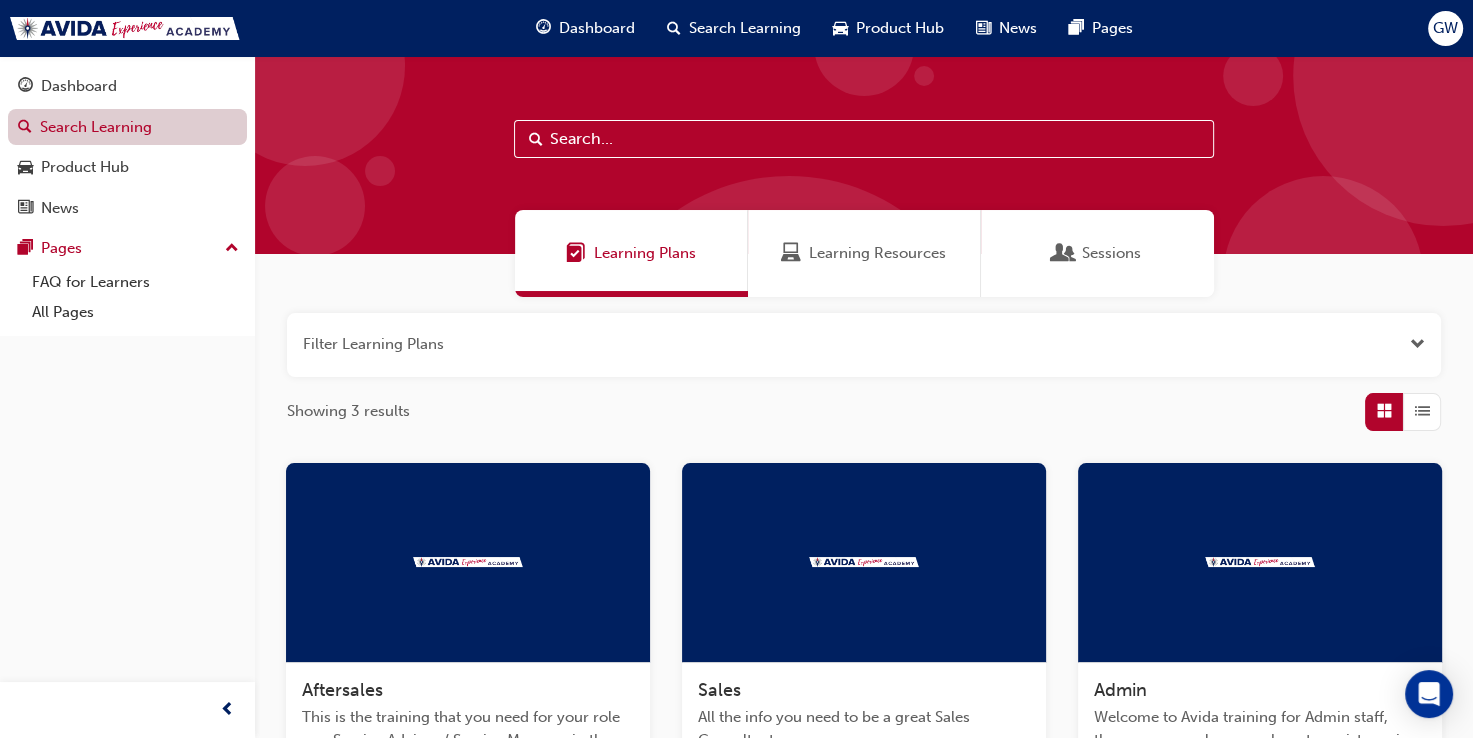 click on "Search Learning" at bounding box center [127, 127] 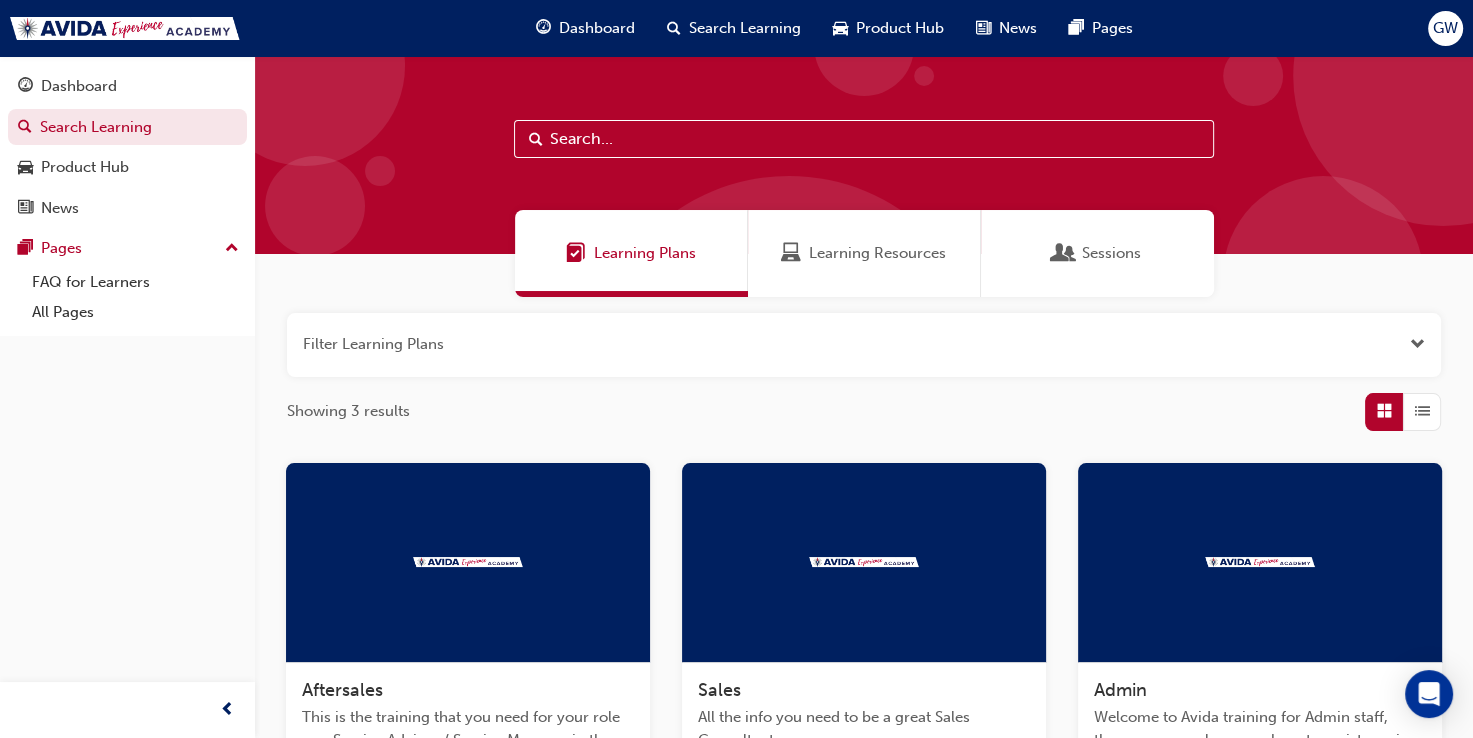 click on "Search Learning" at bounding box center (745, 28) 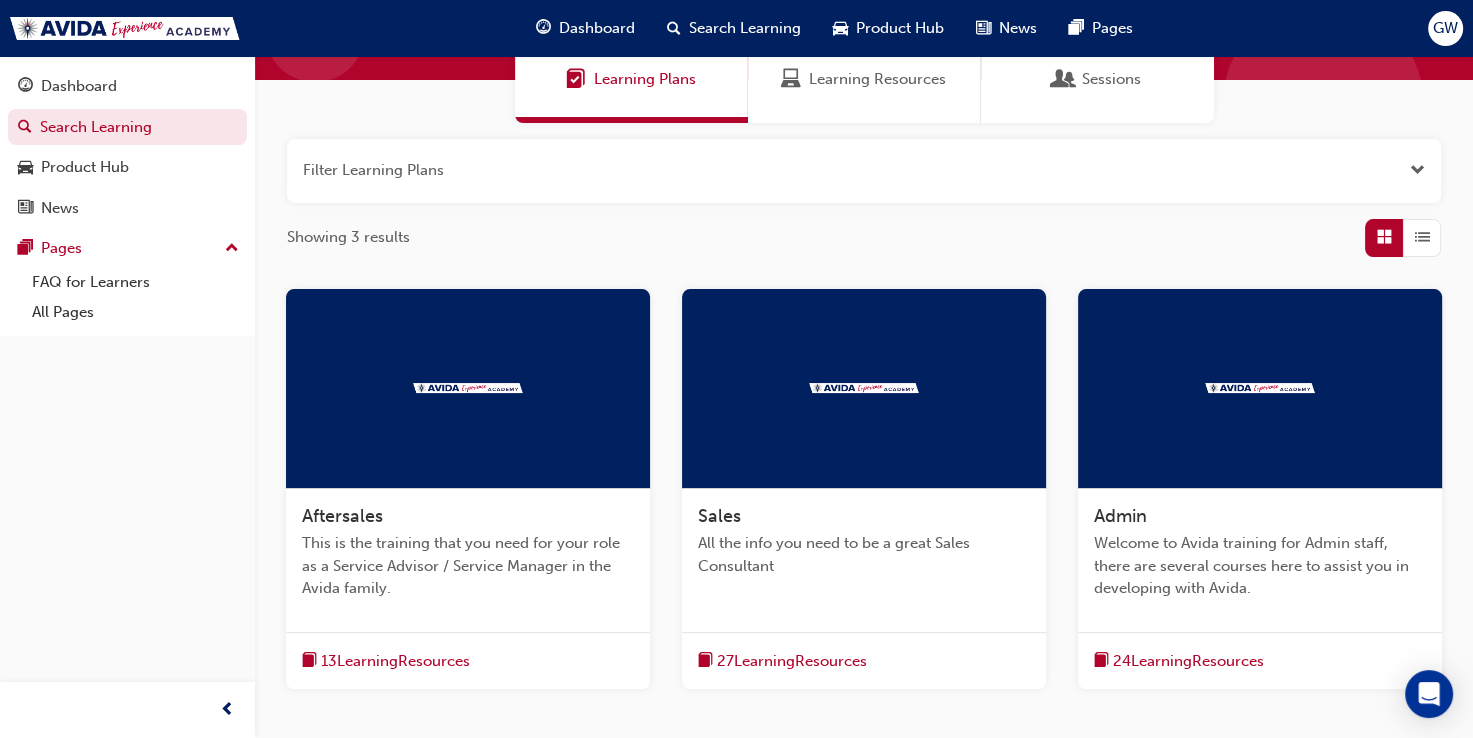 scroll, scrollTop: 318, scrollLeft: 0, axis: vertical 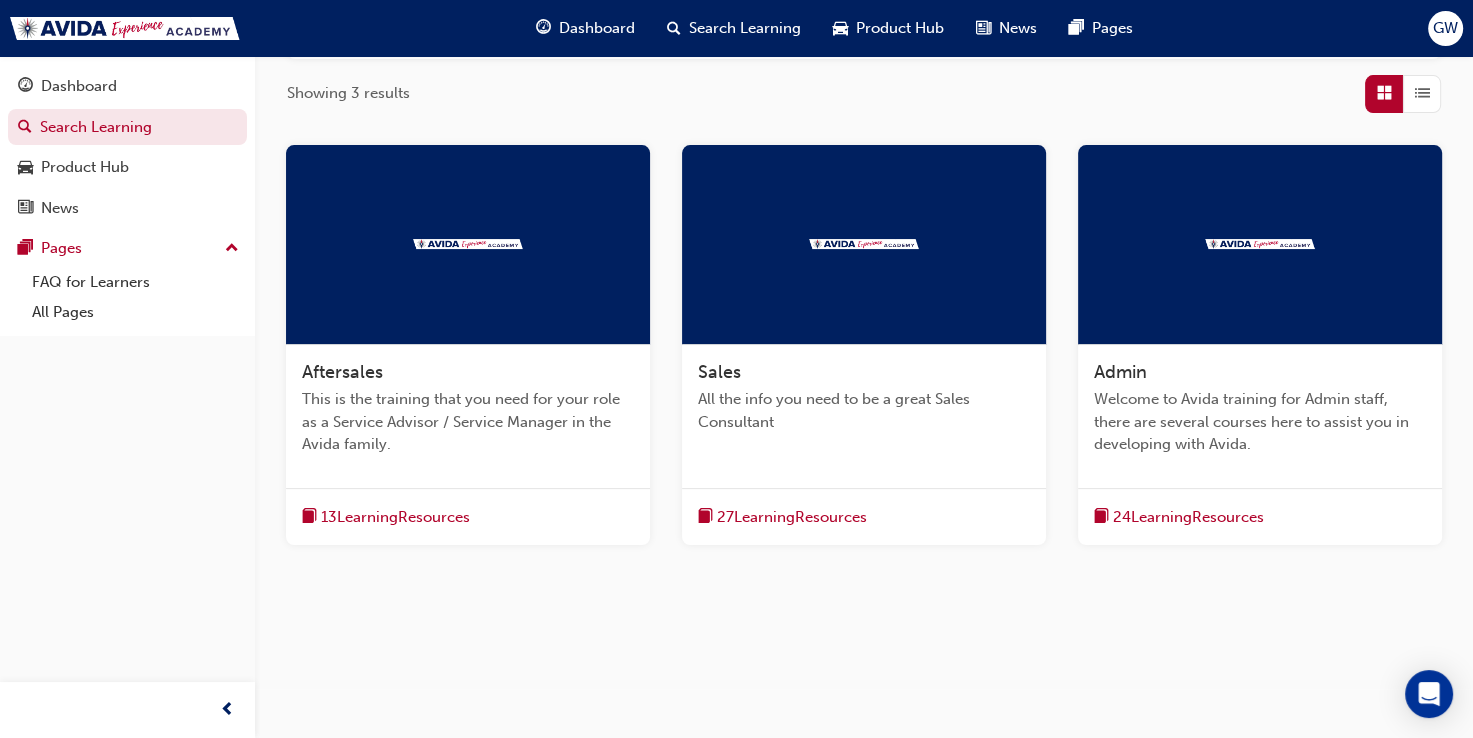 click on "This is the training that you need for your role as a Service Advisor / Service Manager in the Avida family." at bounding box center (468, 422) 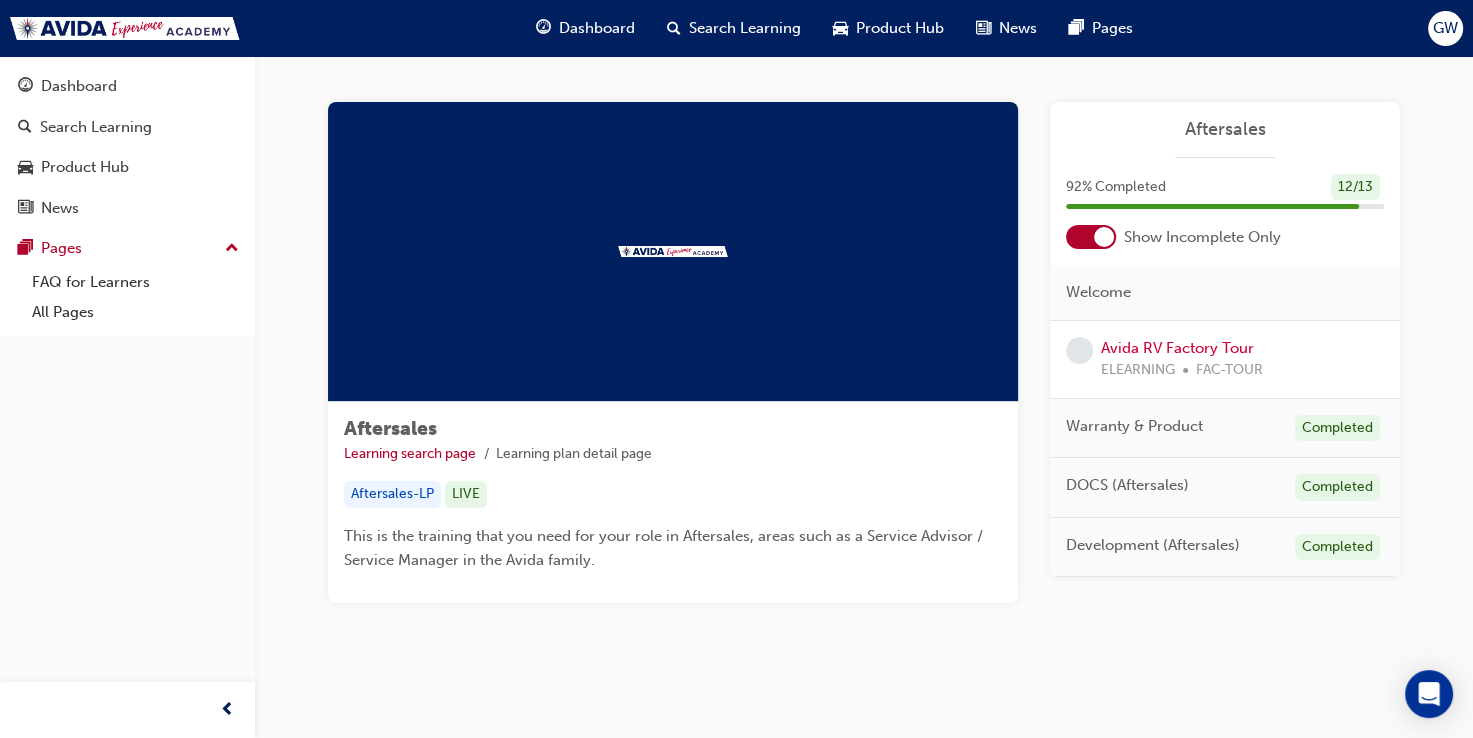 scroll, scrollTop: 0, scrollLeft: 0, axis: both 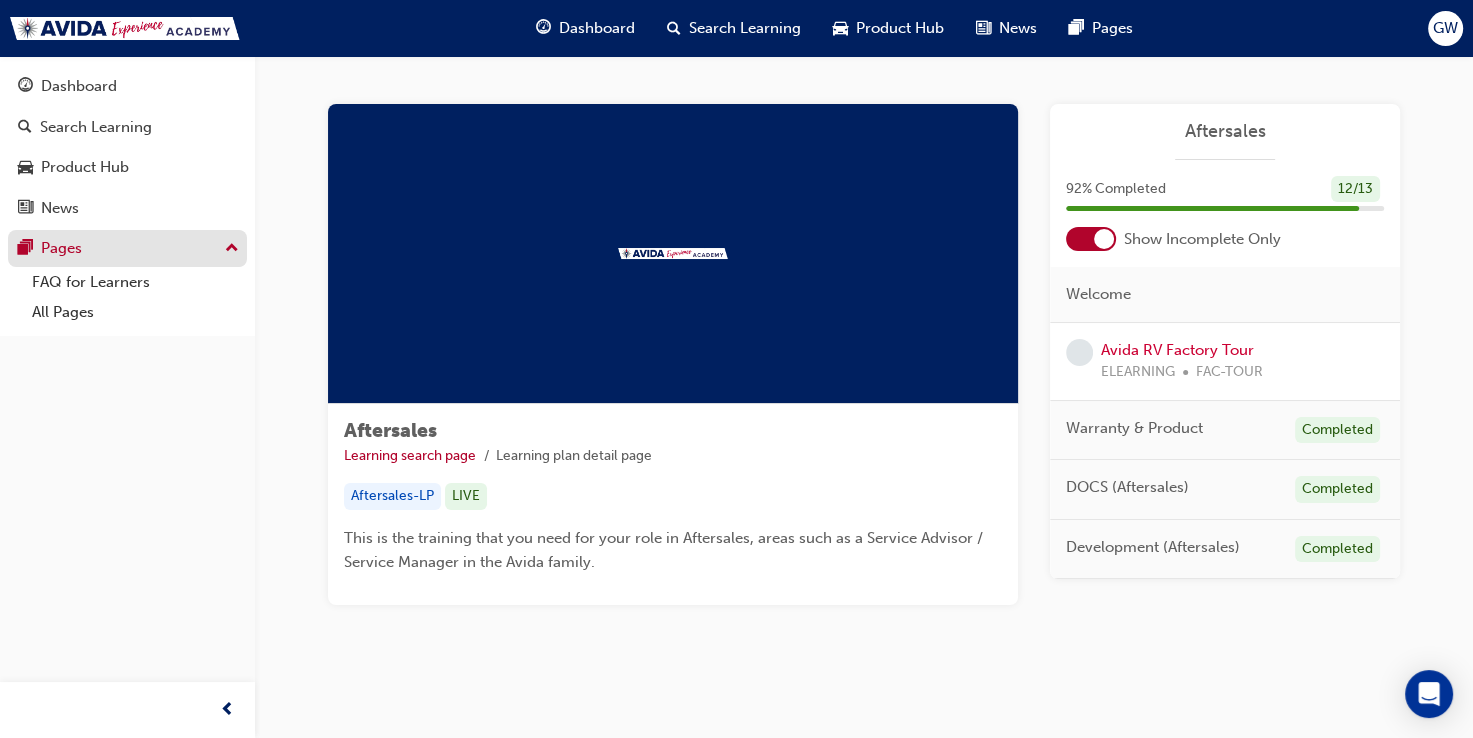 click on "Pages" at bounding box center (61, 248) 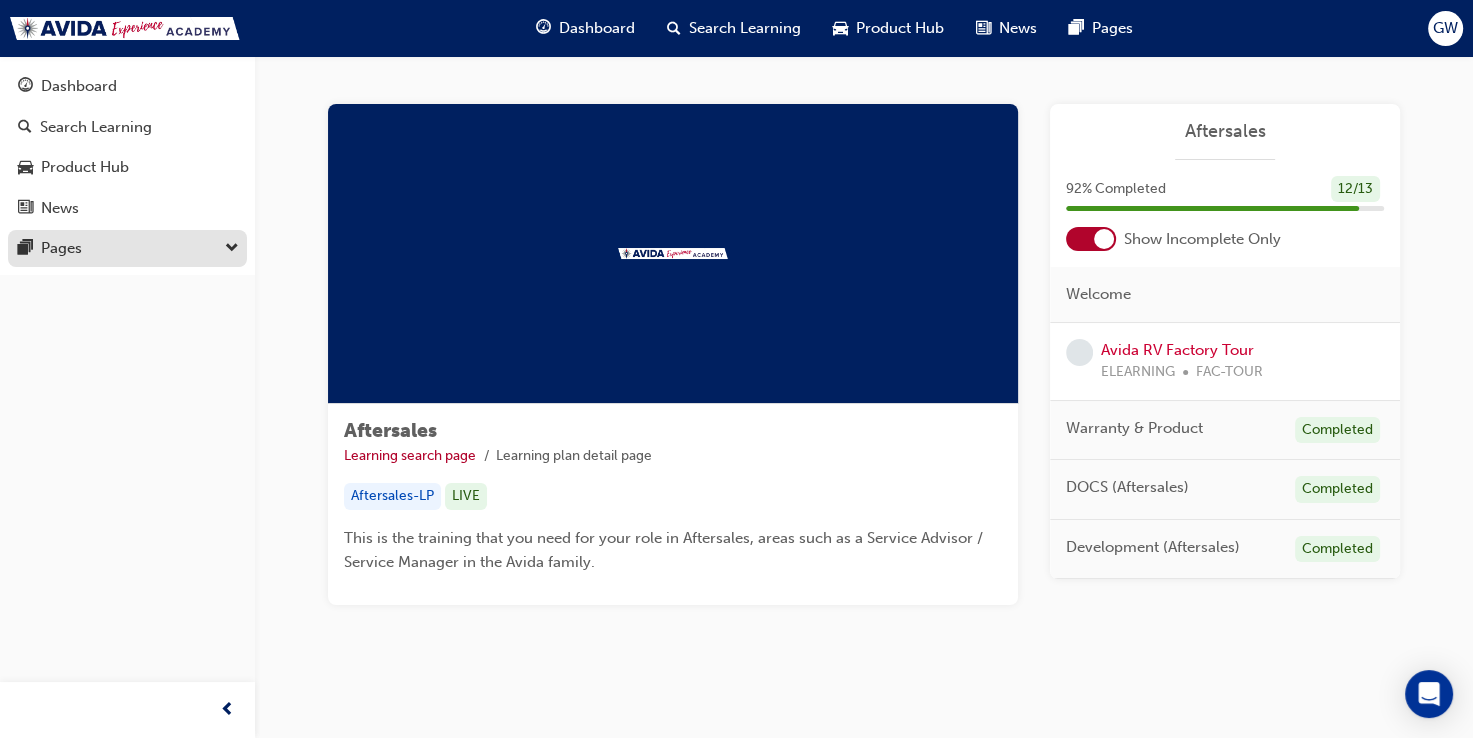 click on "Pages" at bounding box center [127, 248] 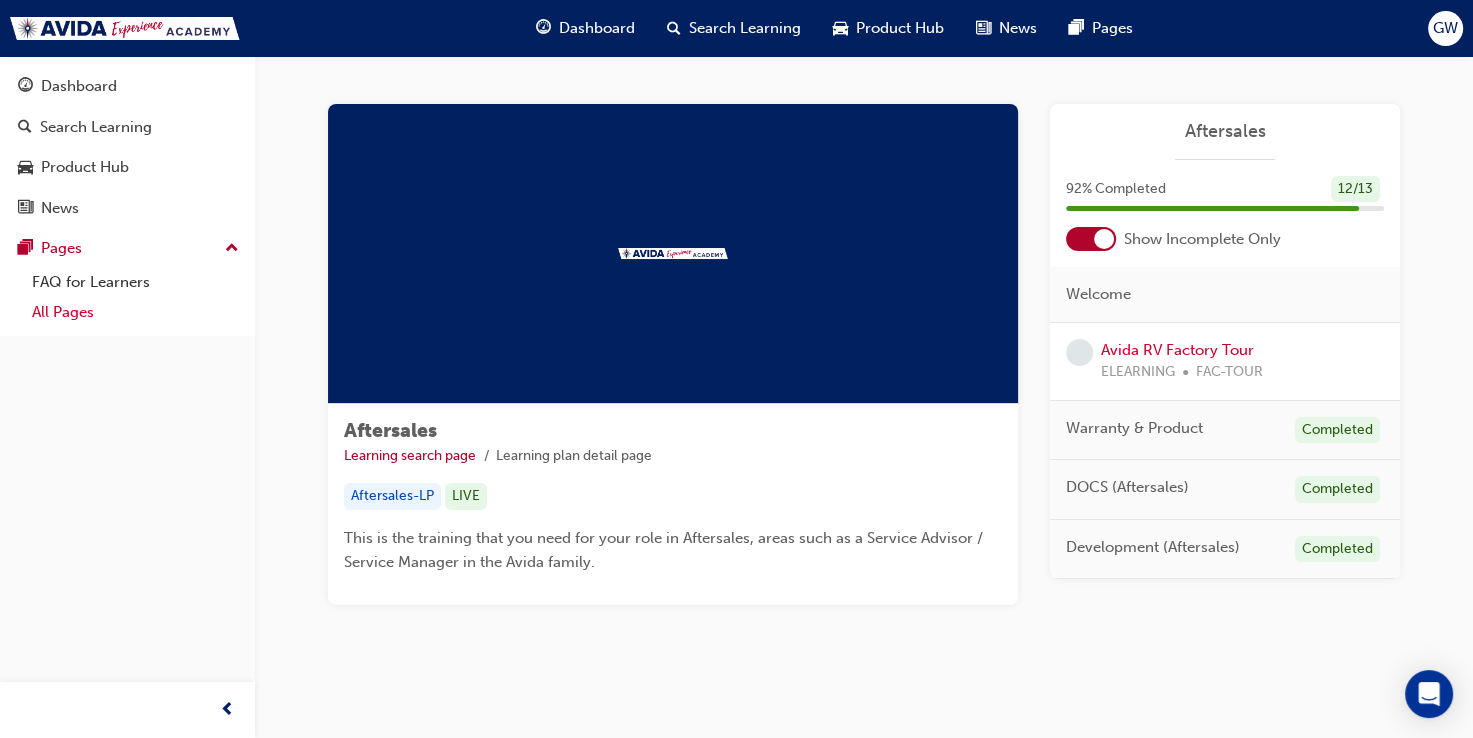 click on "All Pages" at bounding box center [135, 312] 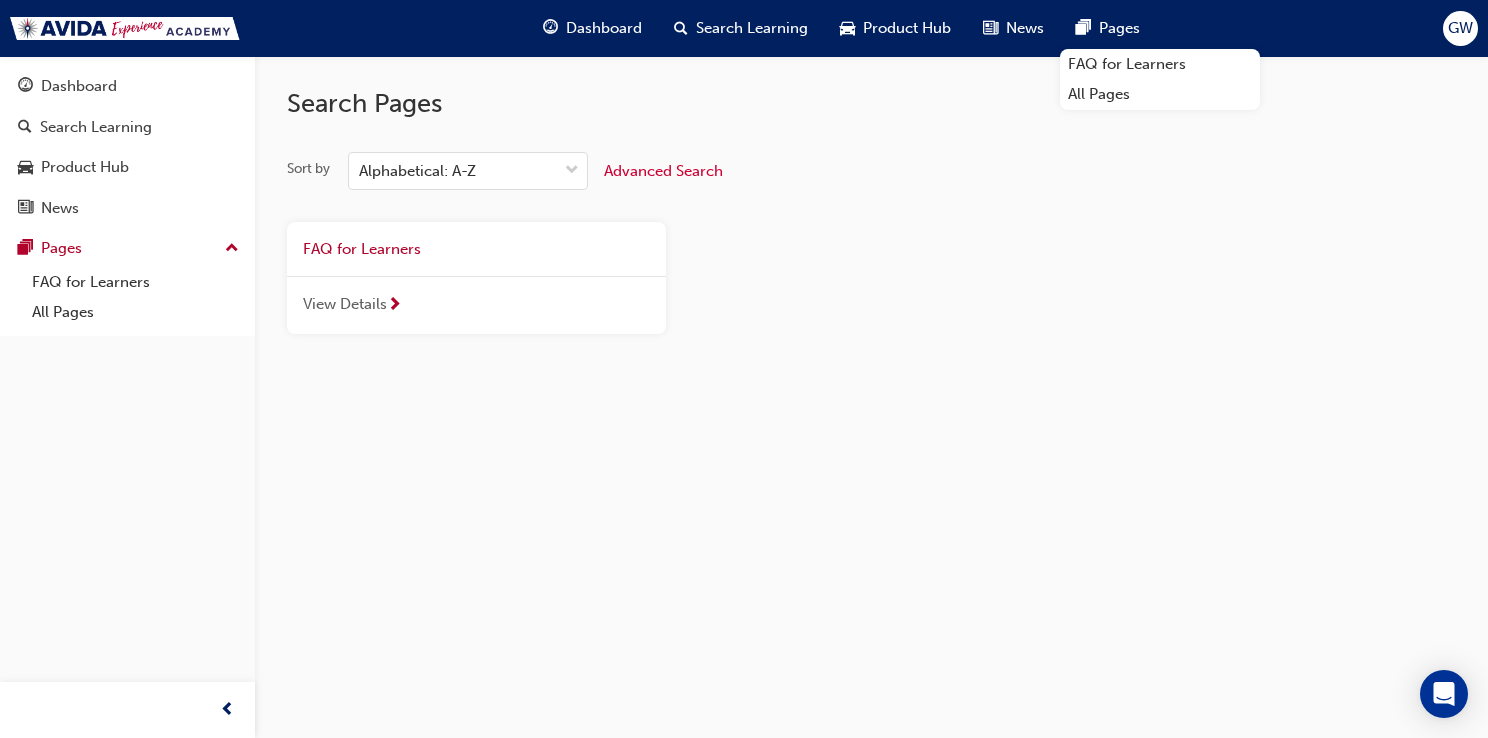 click on "Pages" at bounding box center [1119, 28] 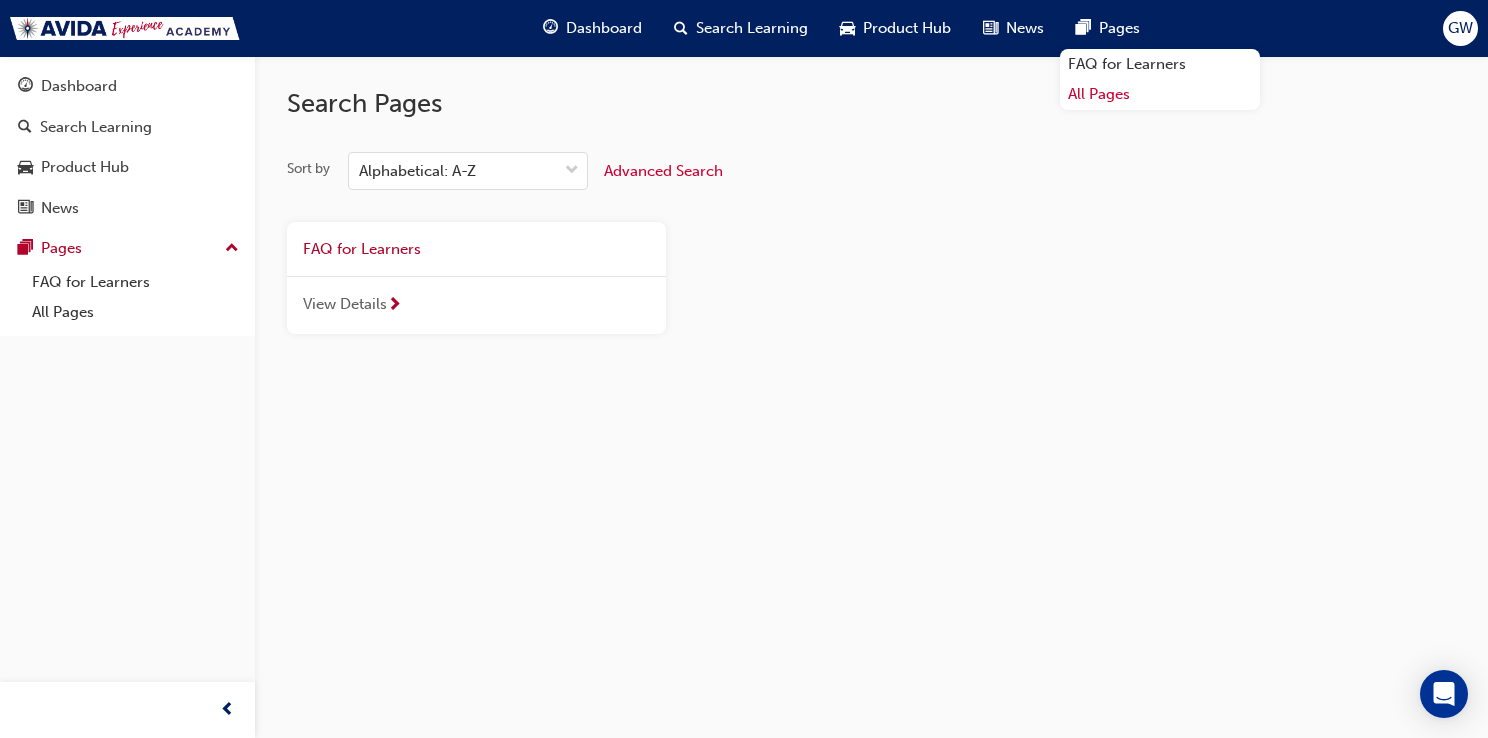 click on "All Pages" at bounding box center [1160, 94] 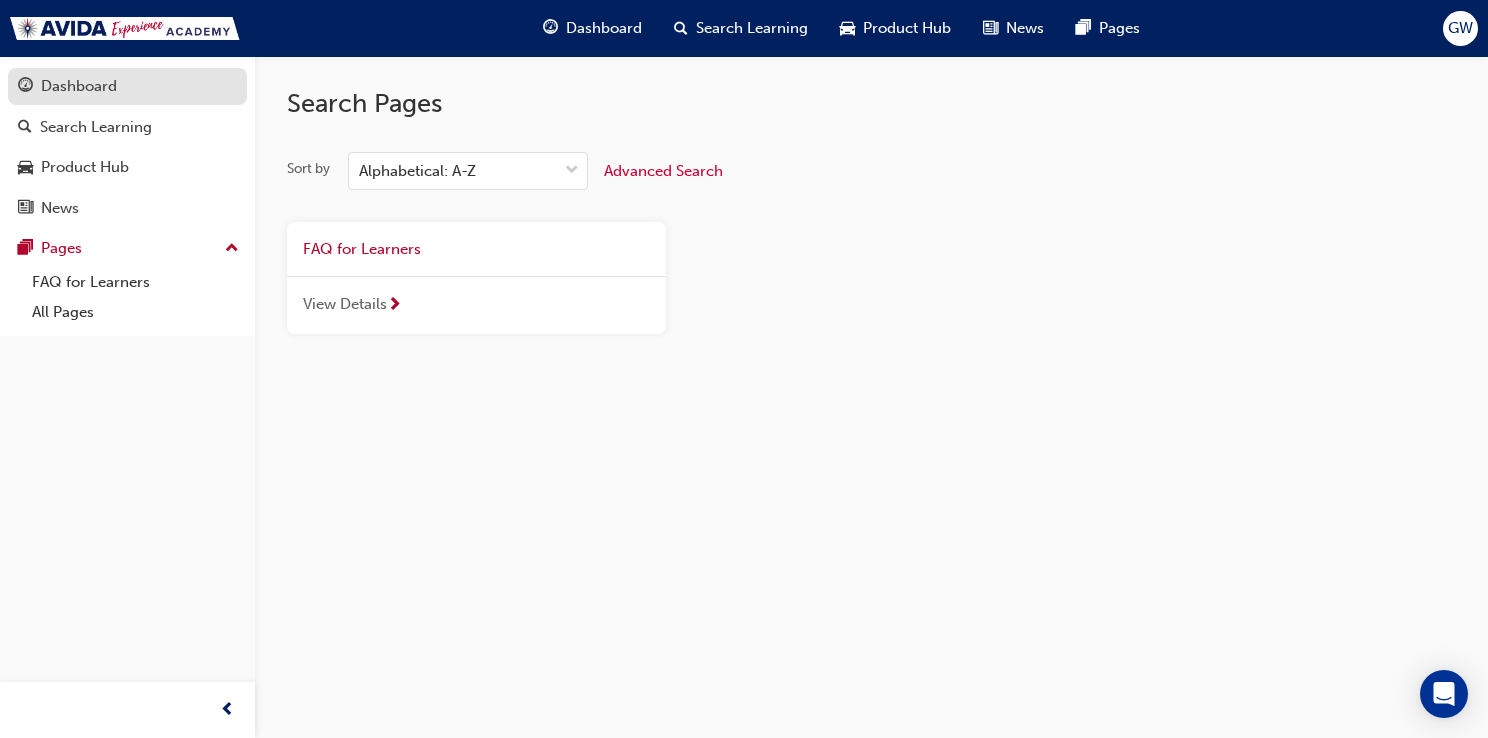 click on "Dashboard" at bounding box center (79, 86) 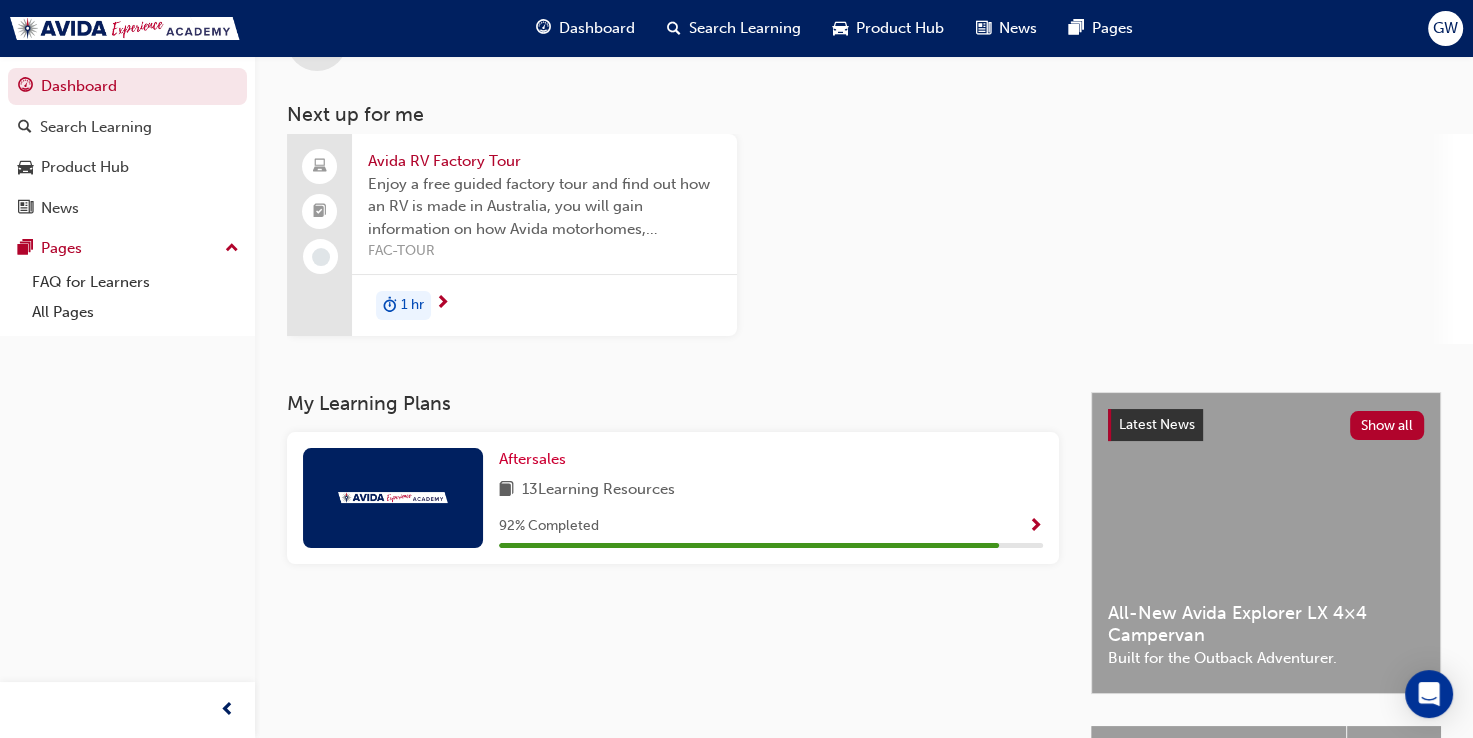 scroll, scrollTop: 200, scrollLeft: 0, axis: vertical 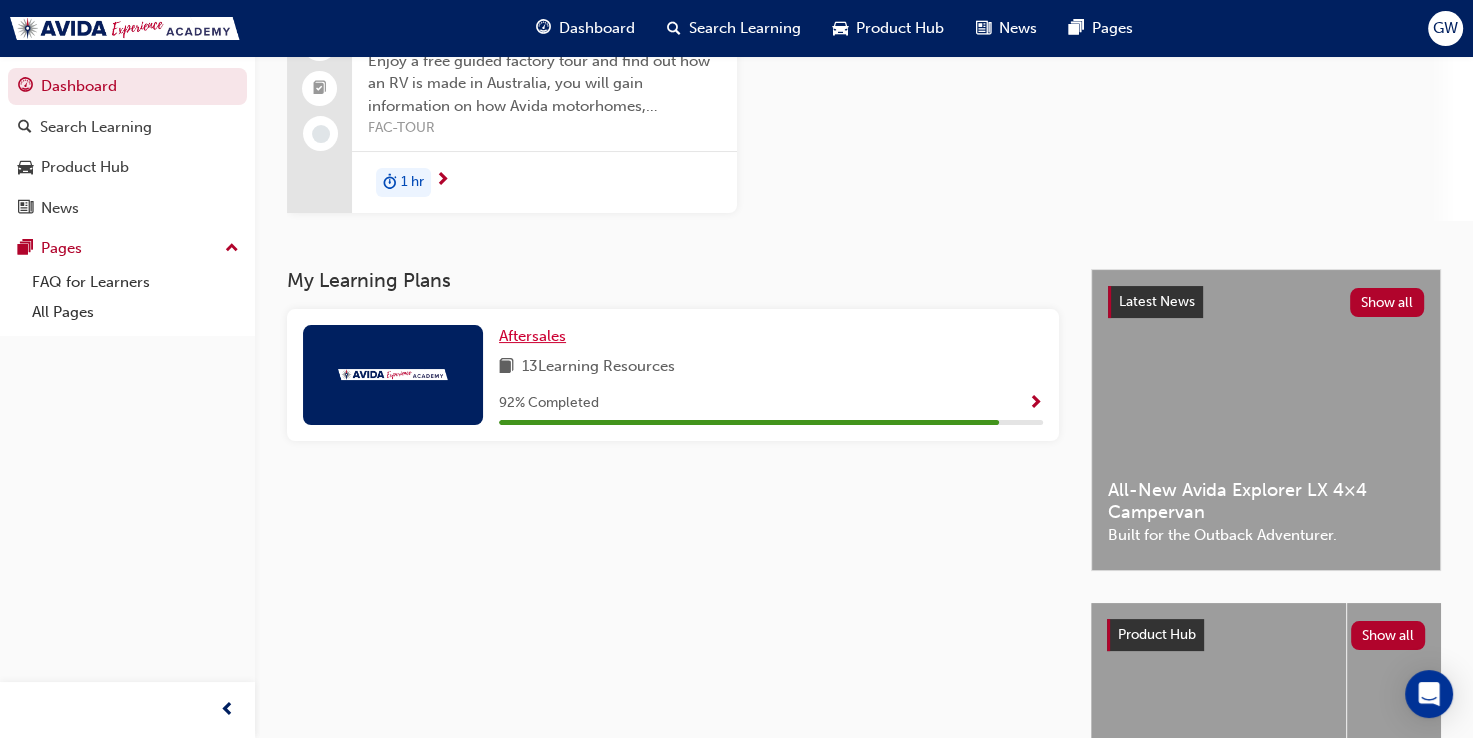 click on "Aftersales" at bounding box center (532, 336) 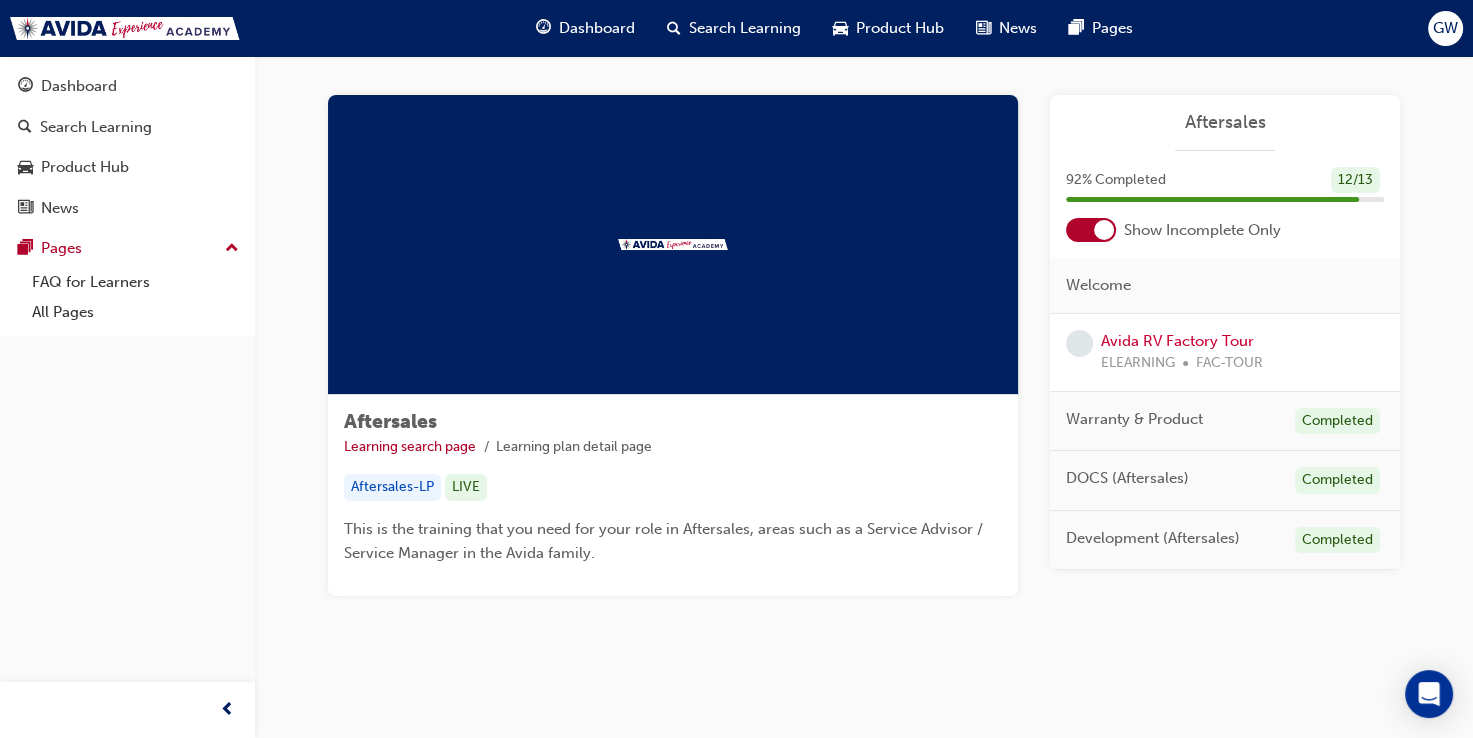 scroll, scrollTop: 12, scrollLeft: 0, axis: vertical 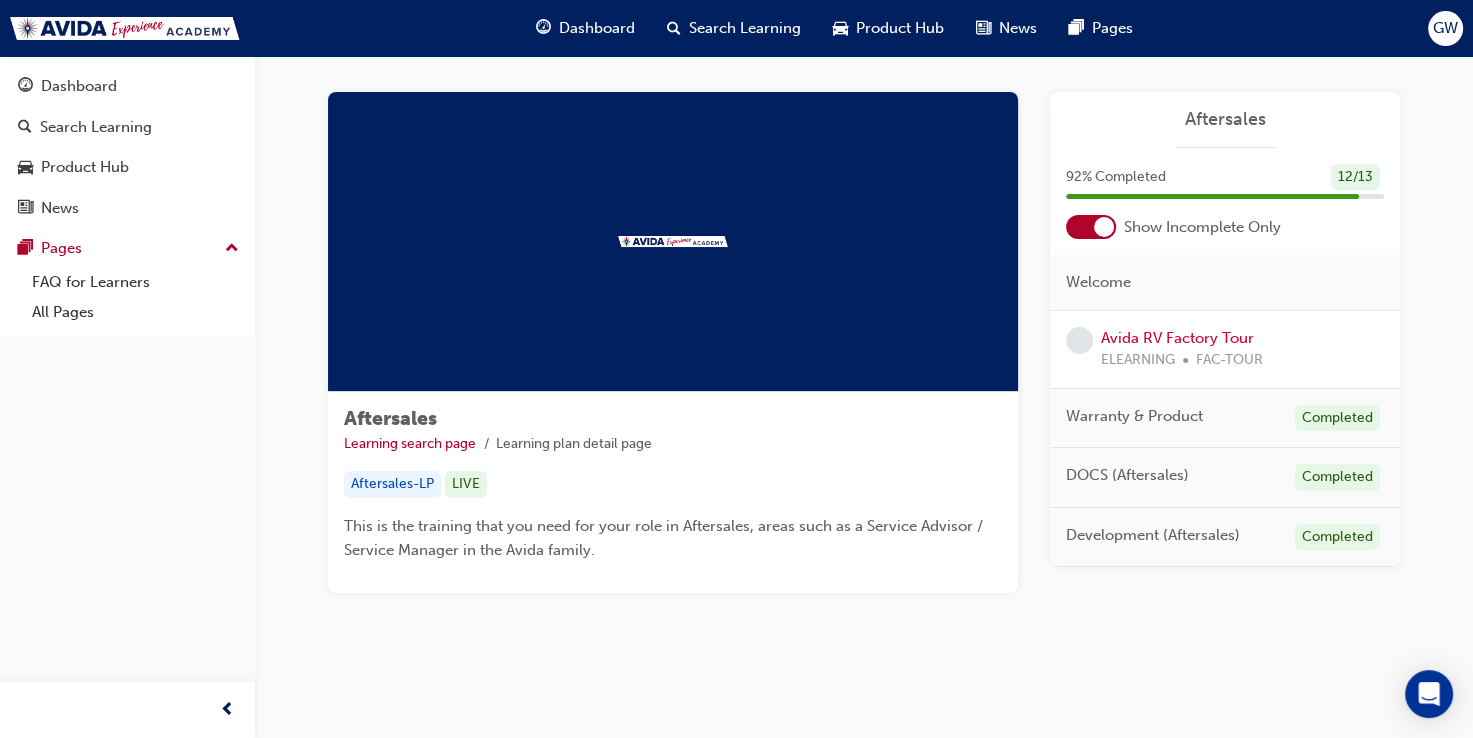 click at bounding box center [1104, 227] 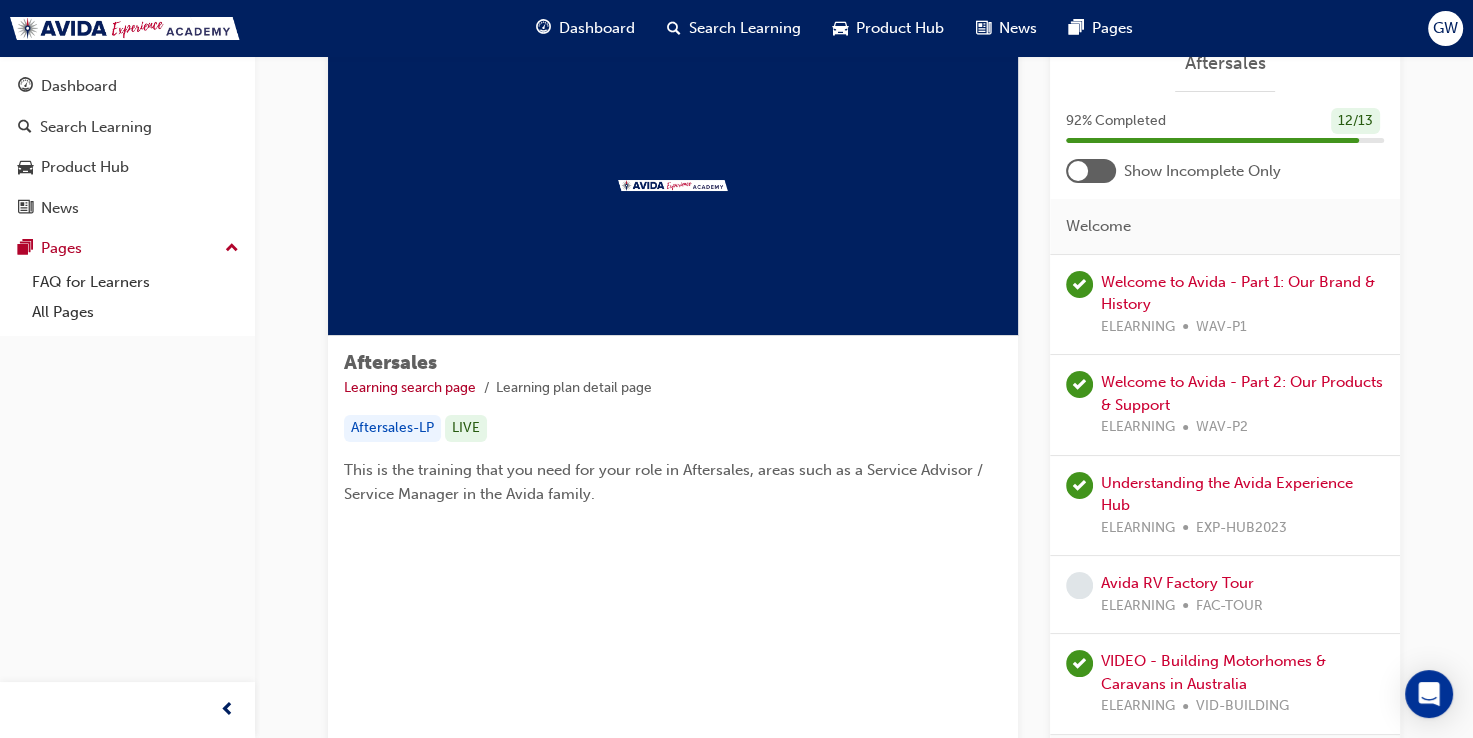 scroll, scrollTop: 0, scrollLeft: 0, axis: both 